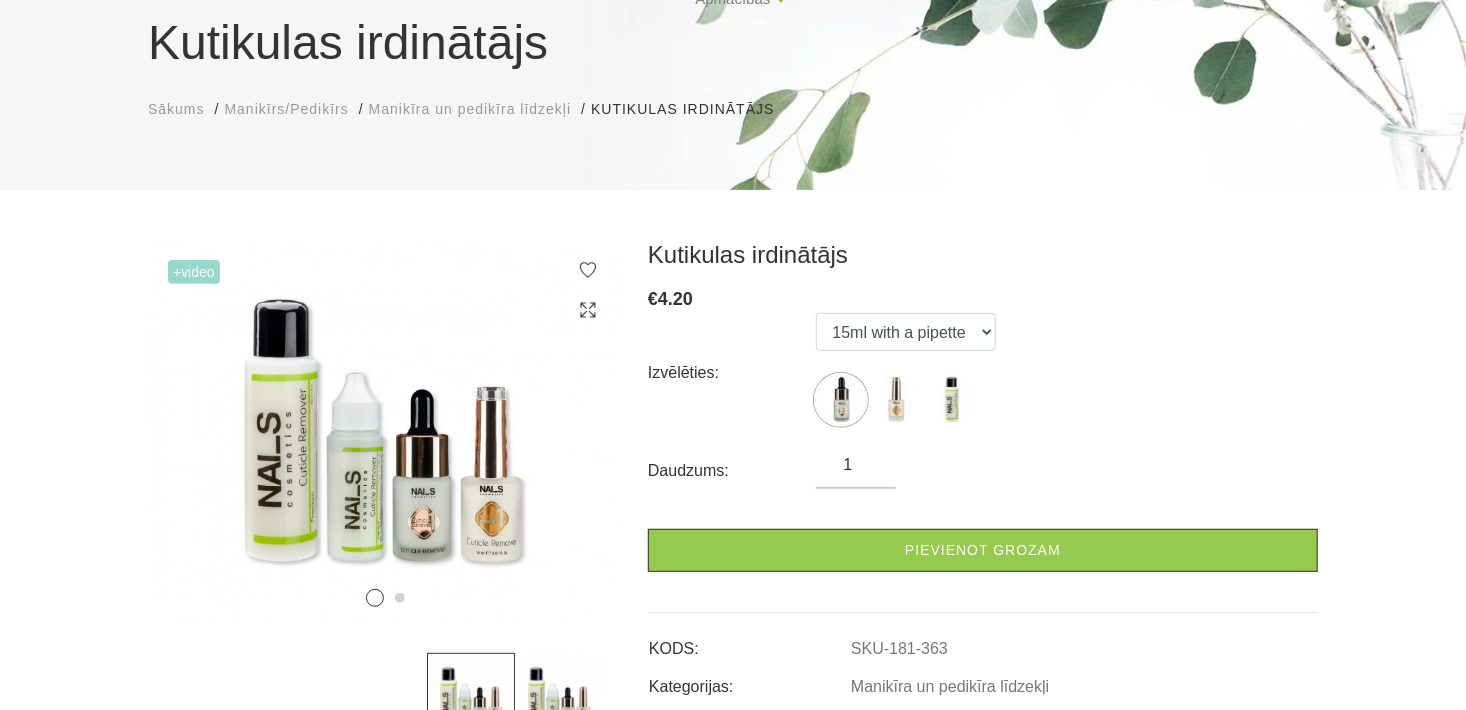 scroll, scrollTop: 184, scrollLeft: 0, axis: vertical 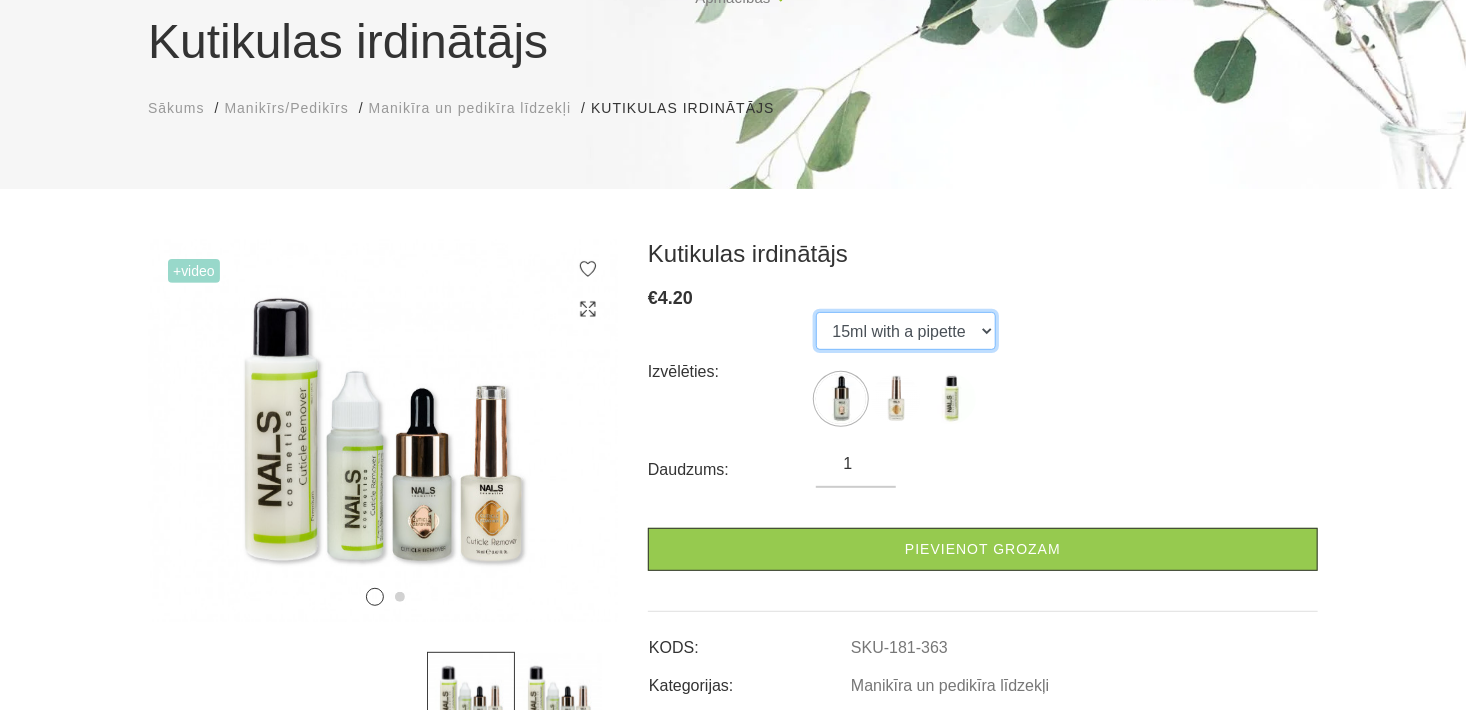 click on "15ml with a pipette 15ml with a brush 100ml" at bounding box center (906, 331) 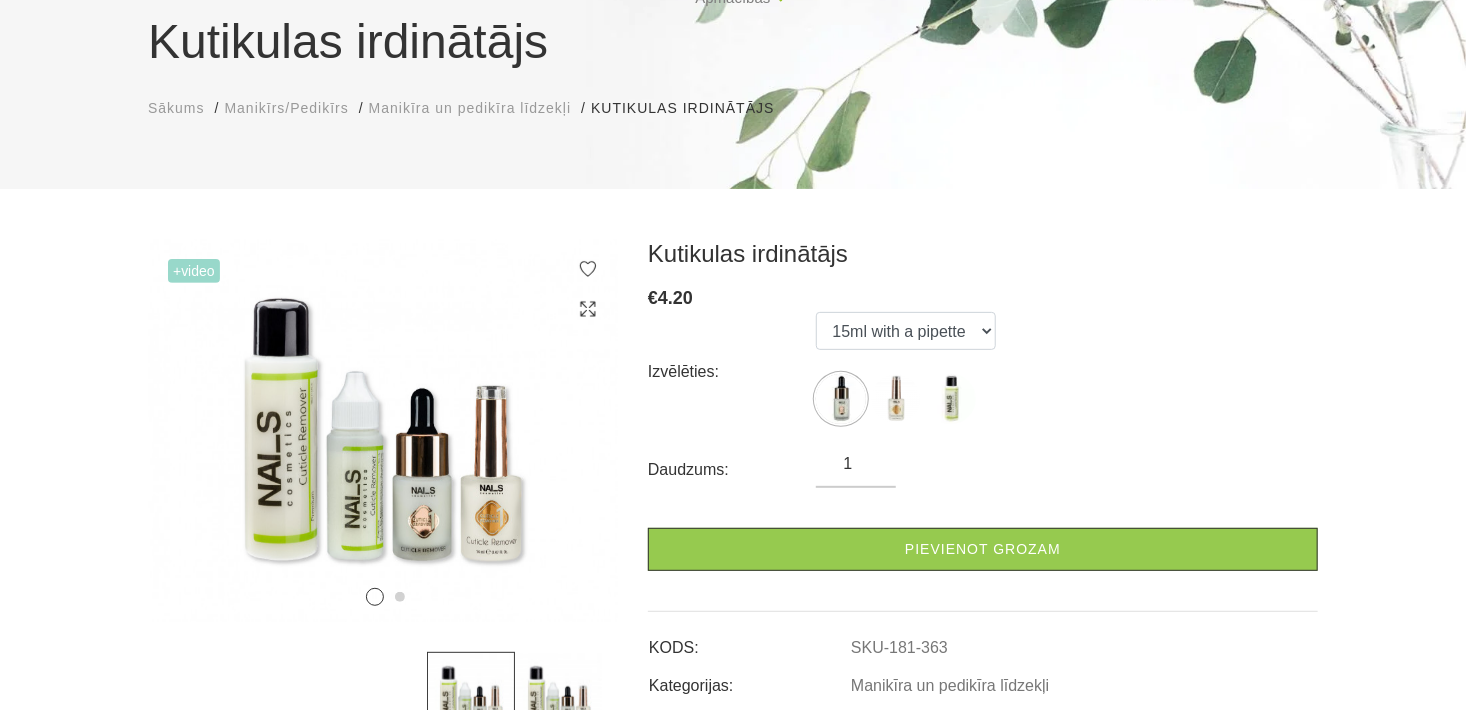 click on "1" at bounding box center [856, 464] 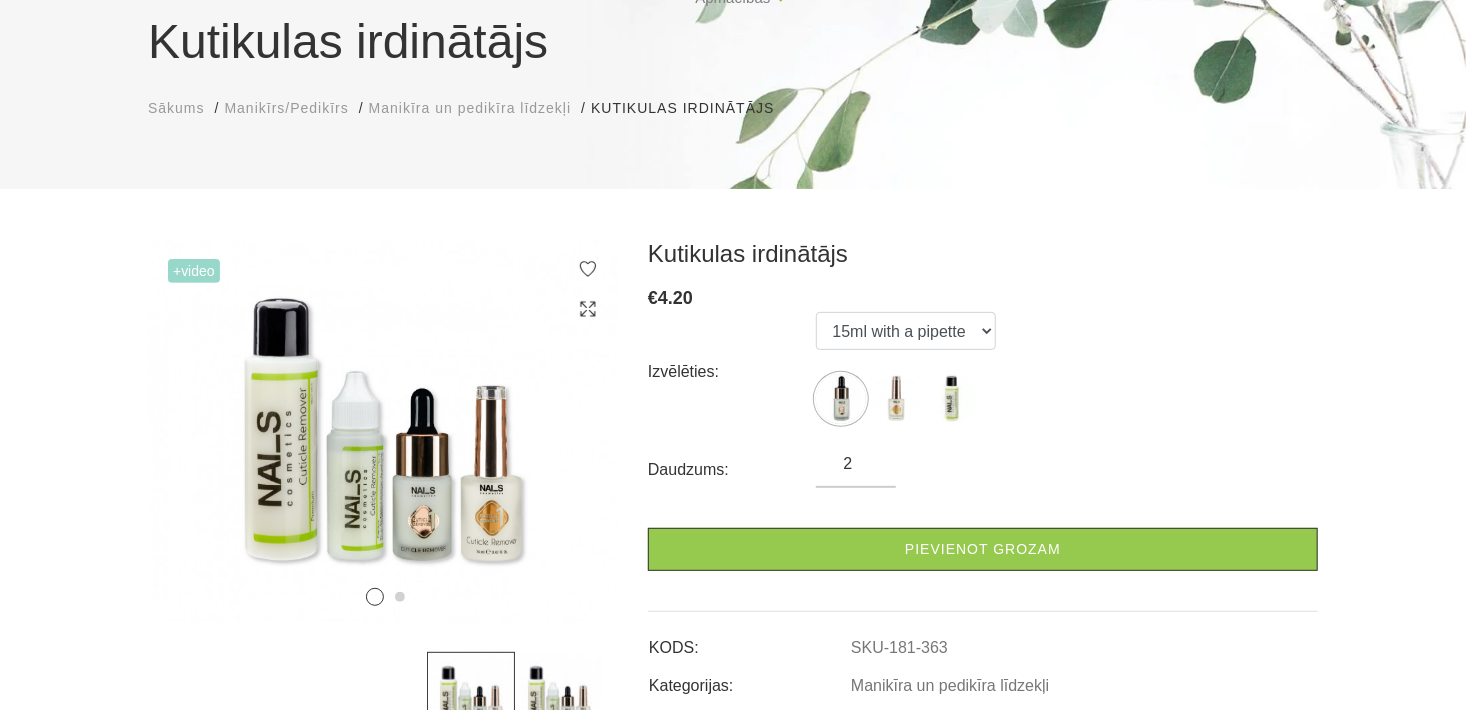 type on "2" 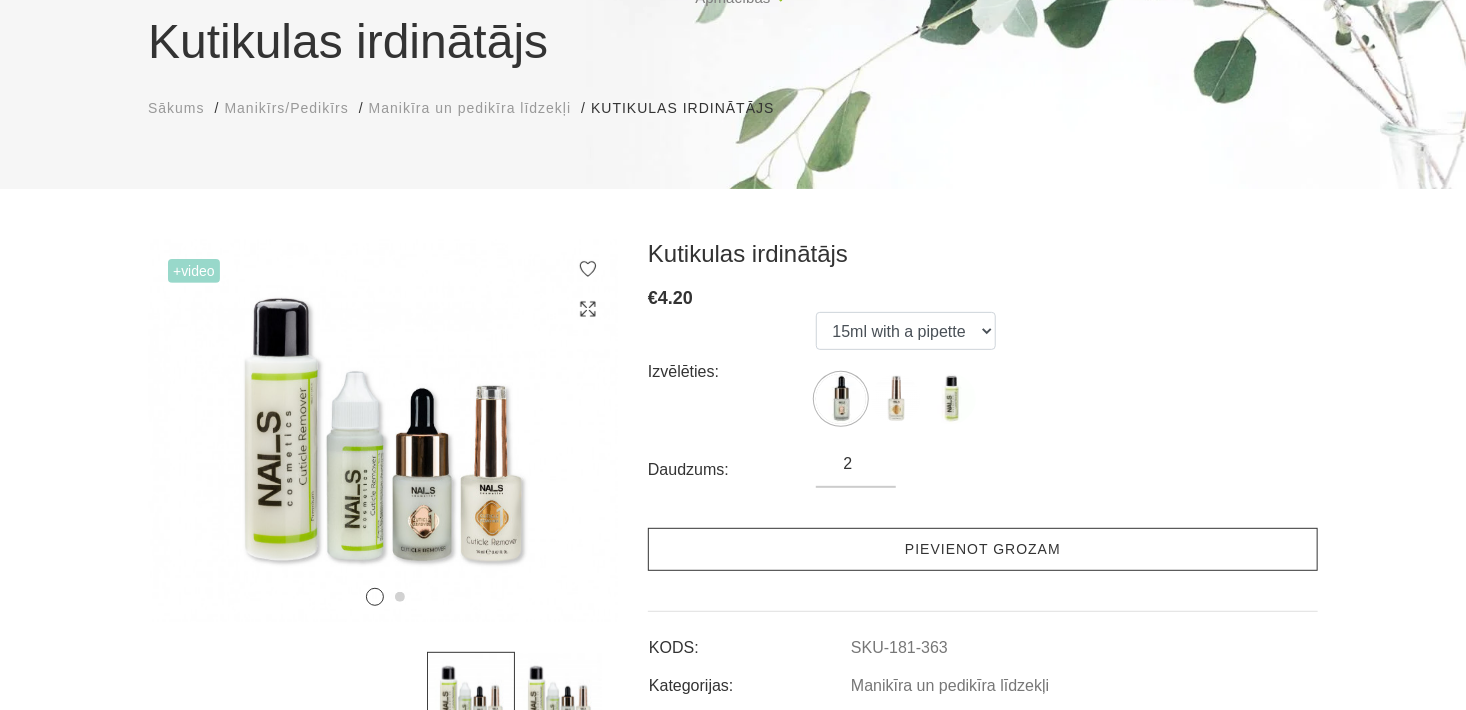 click on "Pievienot grozam" at bounding box center (983, 549) 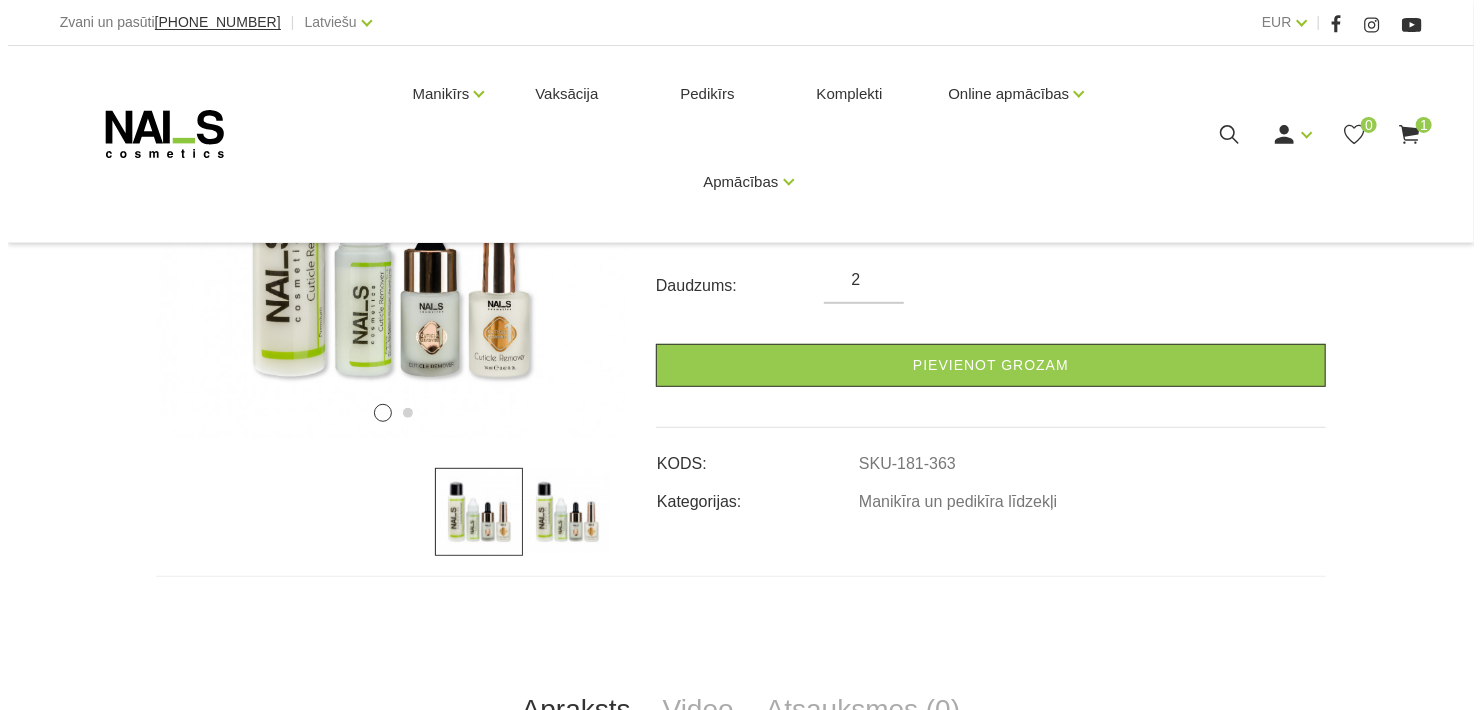 scroll, scrollTop: 372, scrollLeft: 0, axis: vertical 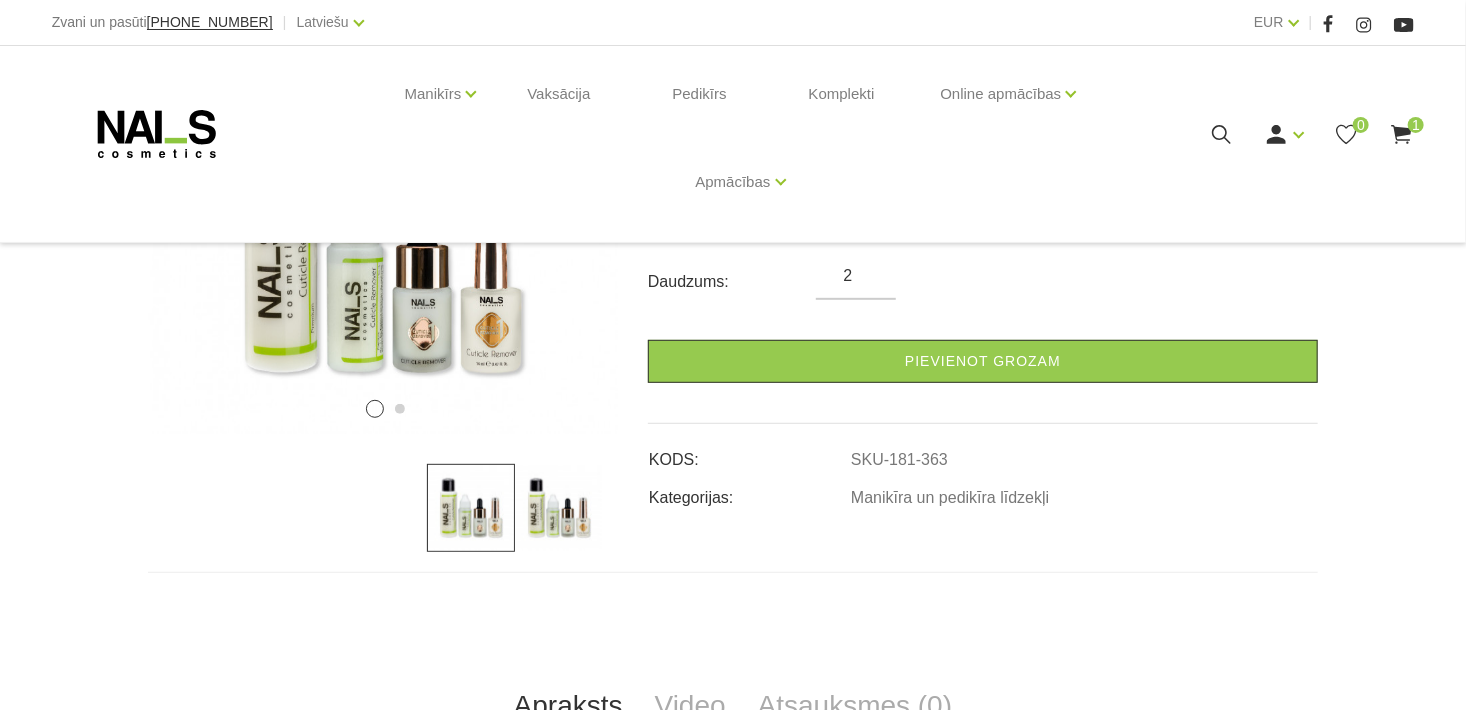 click 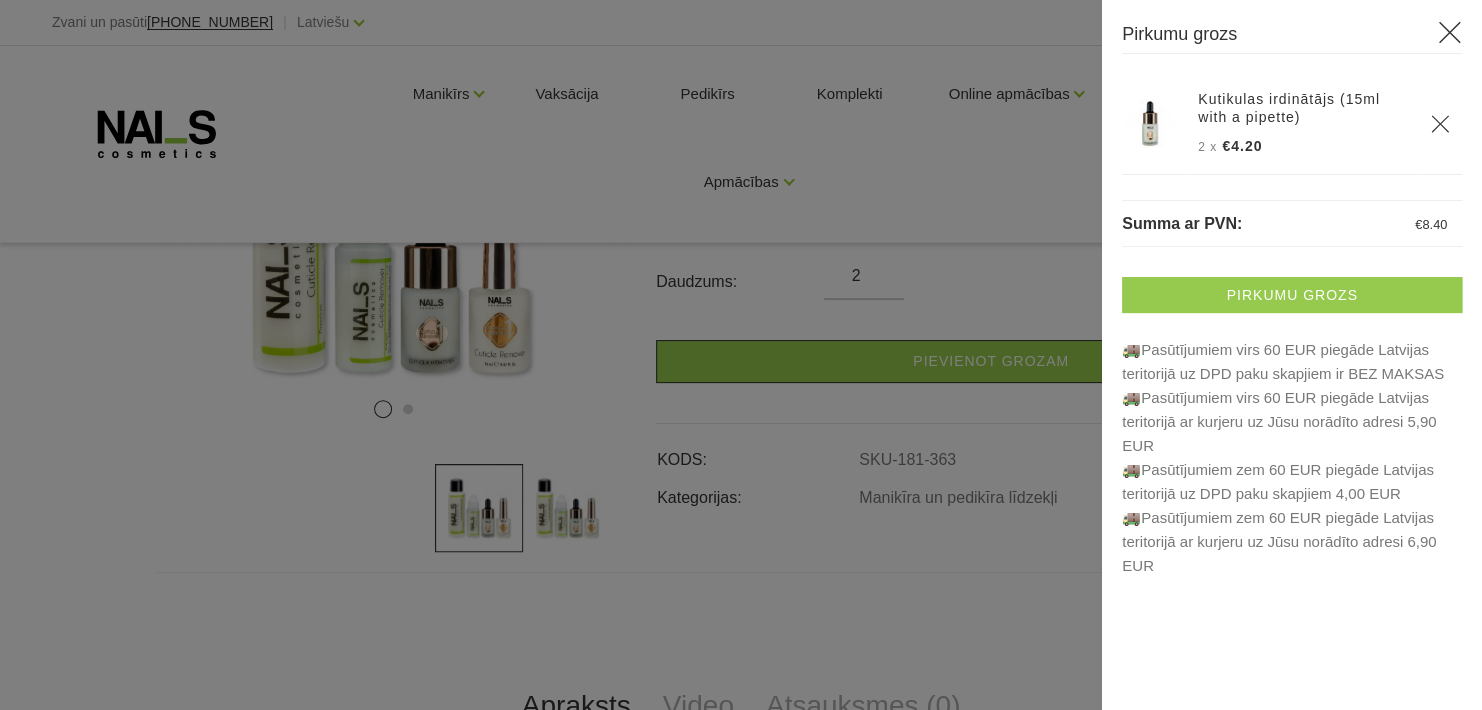 click on "Pirkumu grozs" at bounding box center [1292, 295] 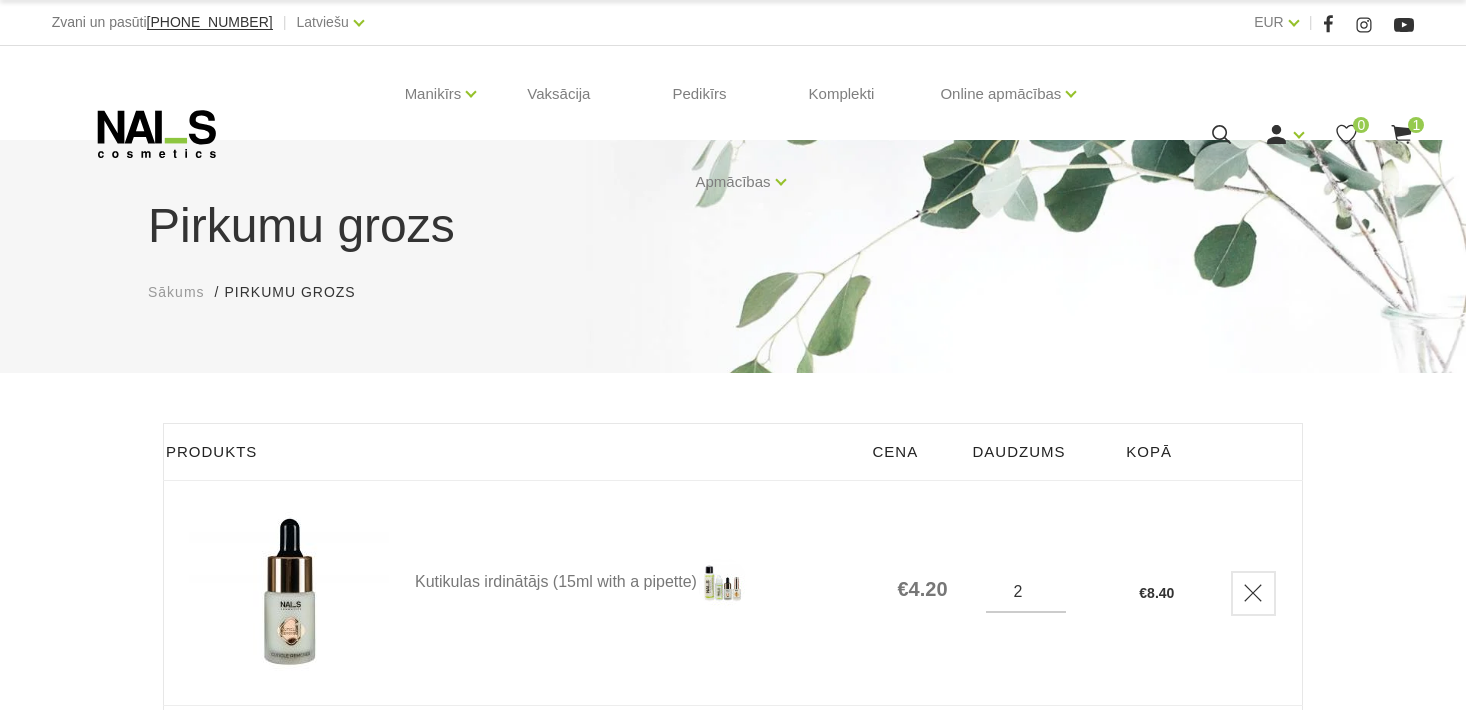 scroll, scrollTop: 0, scrollLeft: 0, axis: both 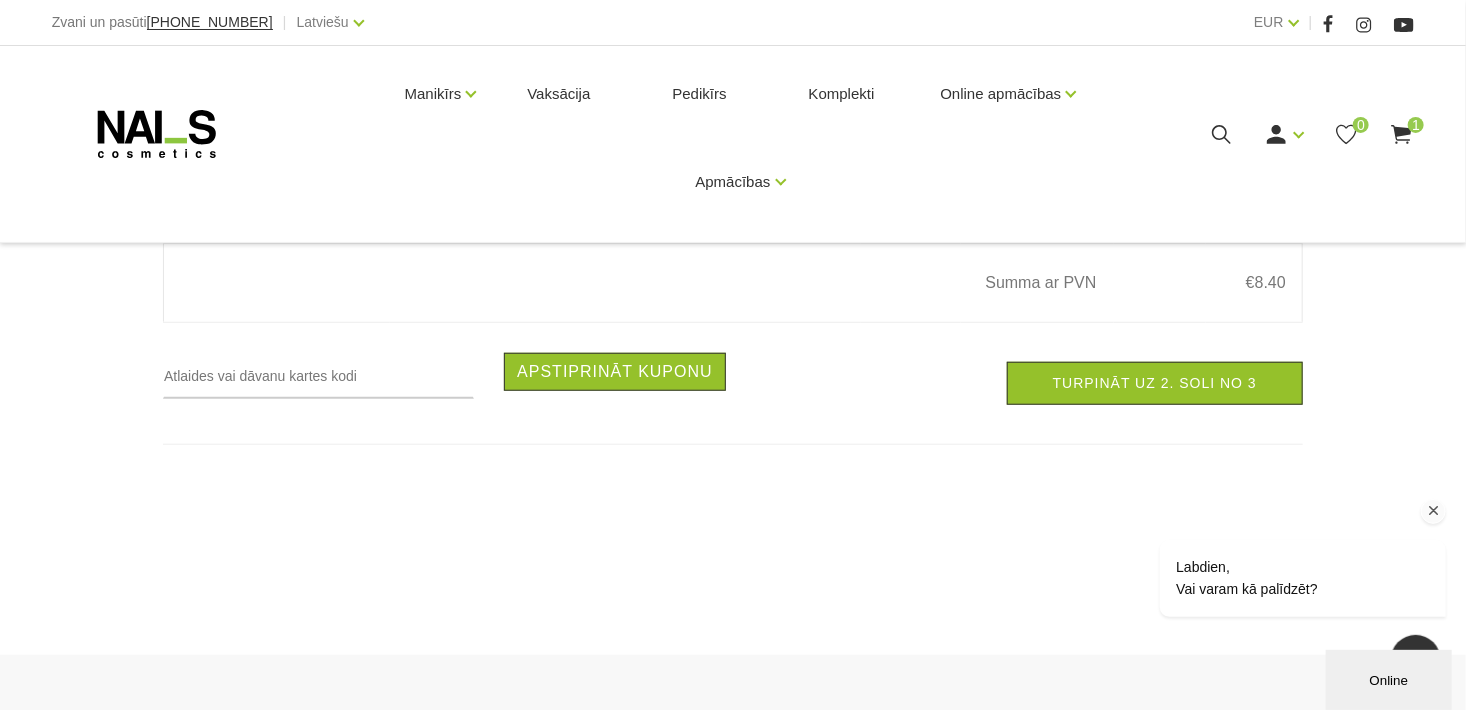 click on "Labdien, Vai varam kā palīdzēt?" at bounding box center (1275, 494) 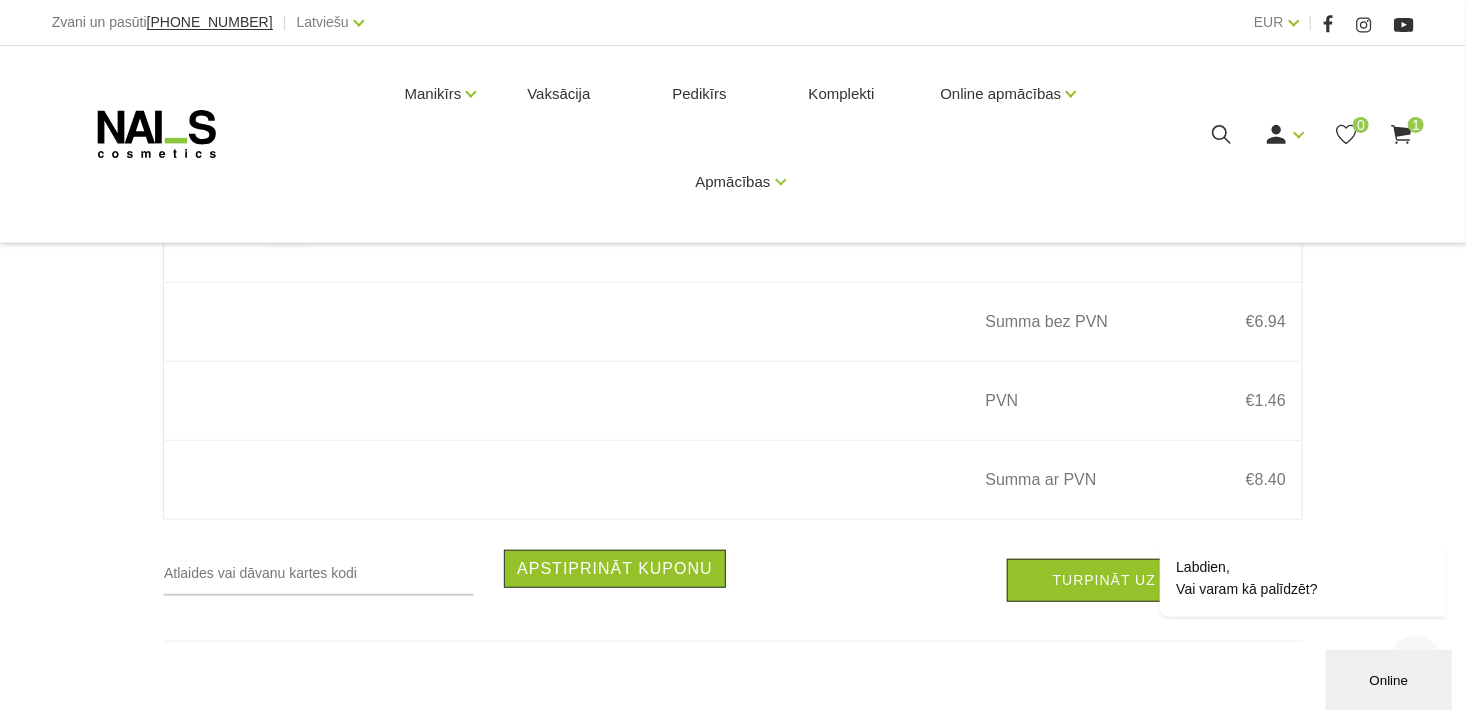 scroll, scrollTop: 424, scrollLeft: 0, axis: vertical 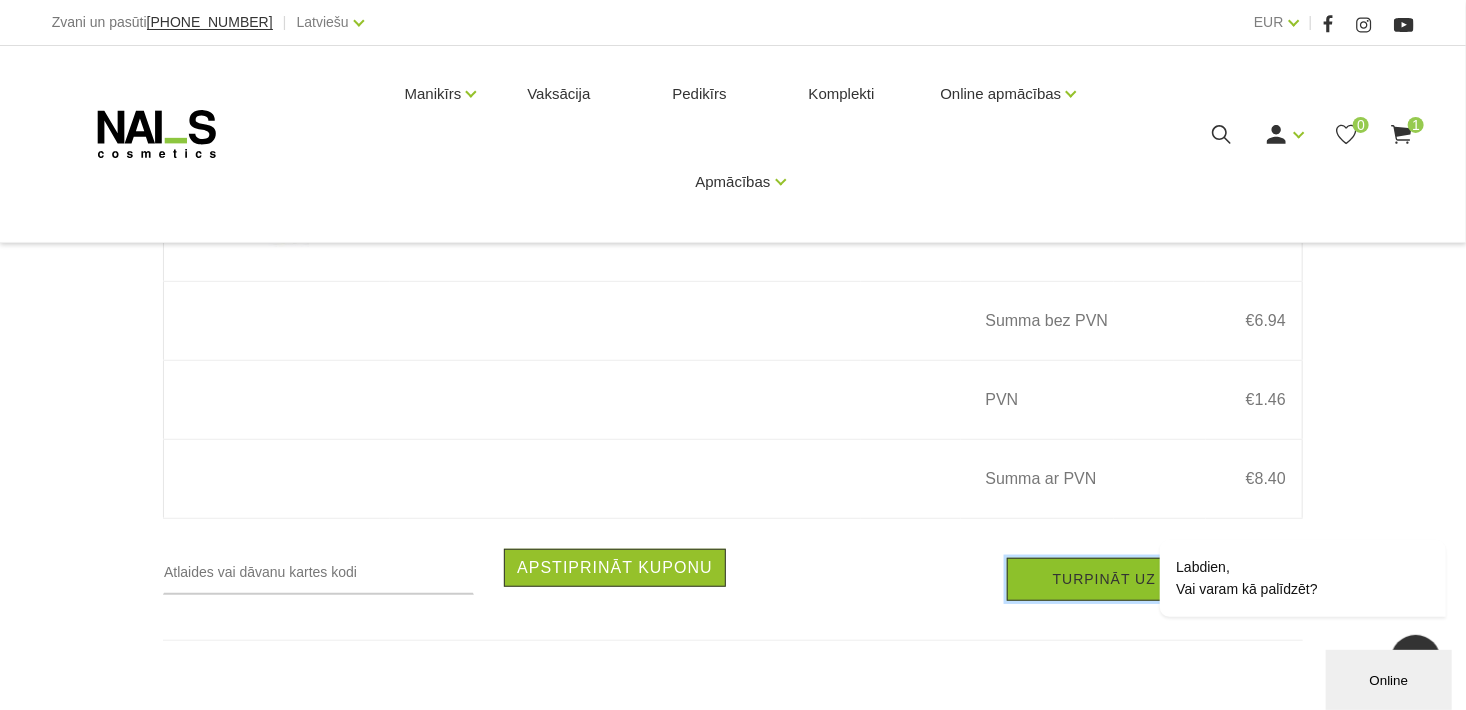 click on "Turpināt uz 2. soli no 3" at bounding box center [1155, 579] 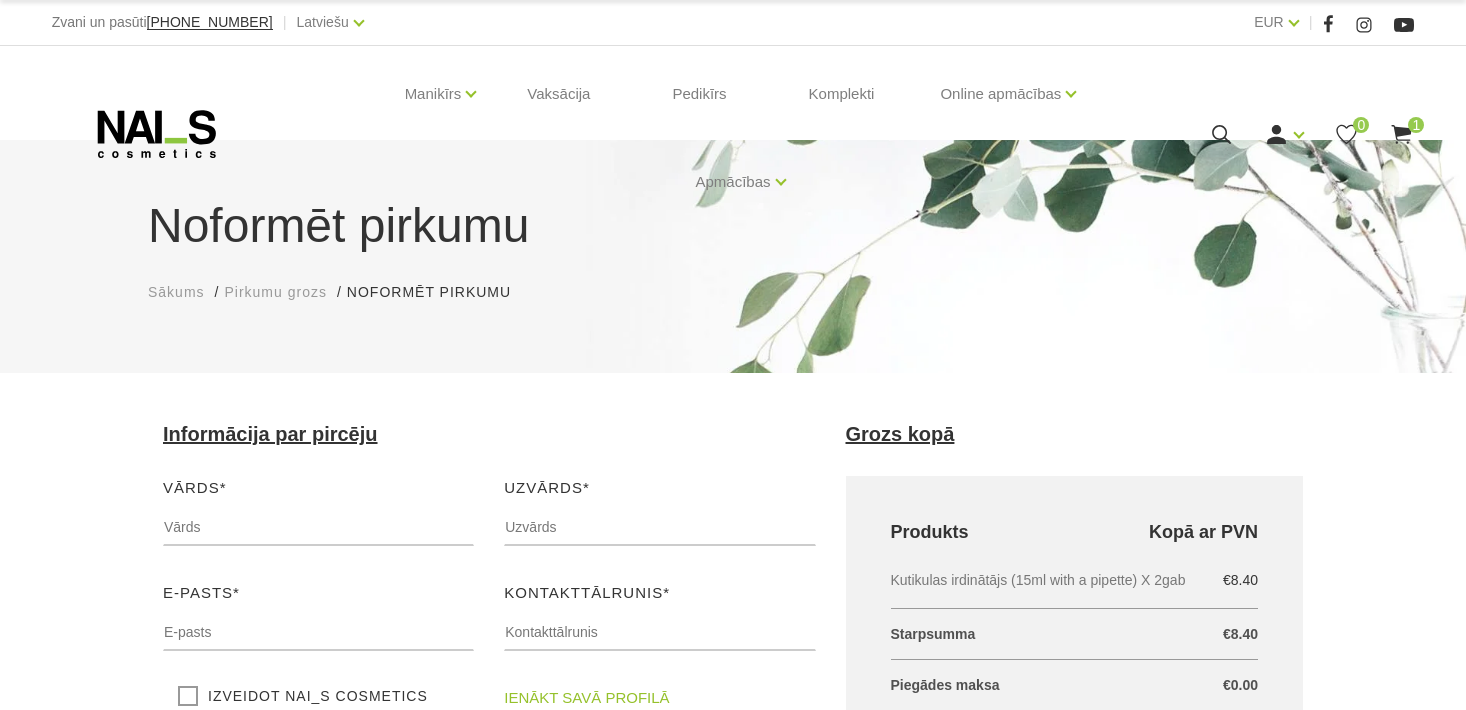 scroll, scrollTop: 0, scrollLeft: 0, axis: both 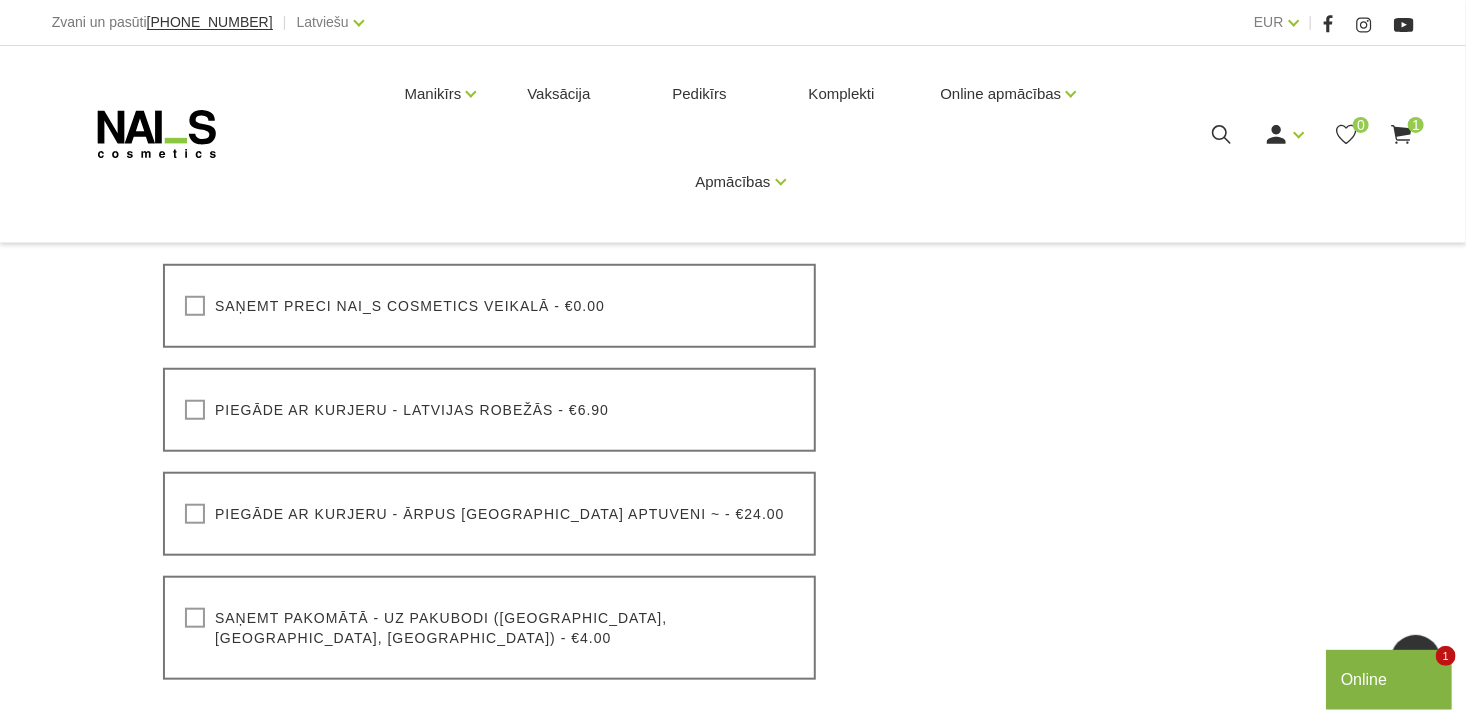 click on "Saņemt preci NAI_S cosmetics veikalā - €0.00
Lūdzu, izvēlieties pasūtījuma piegādes veidu" at bounding box center [489, 306] 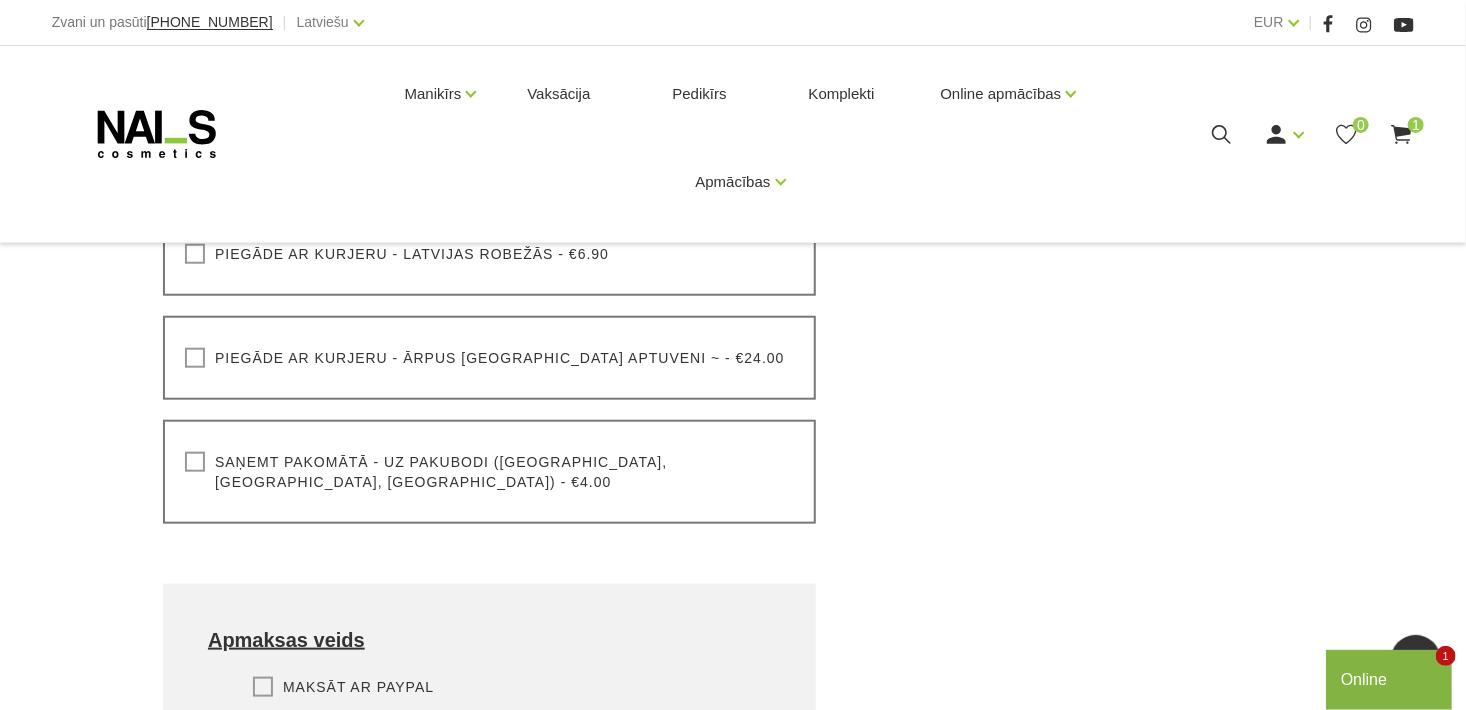 scroll, scrollTop: 734, scrollLeft: 0, axis: vertical 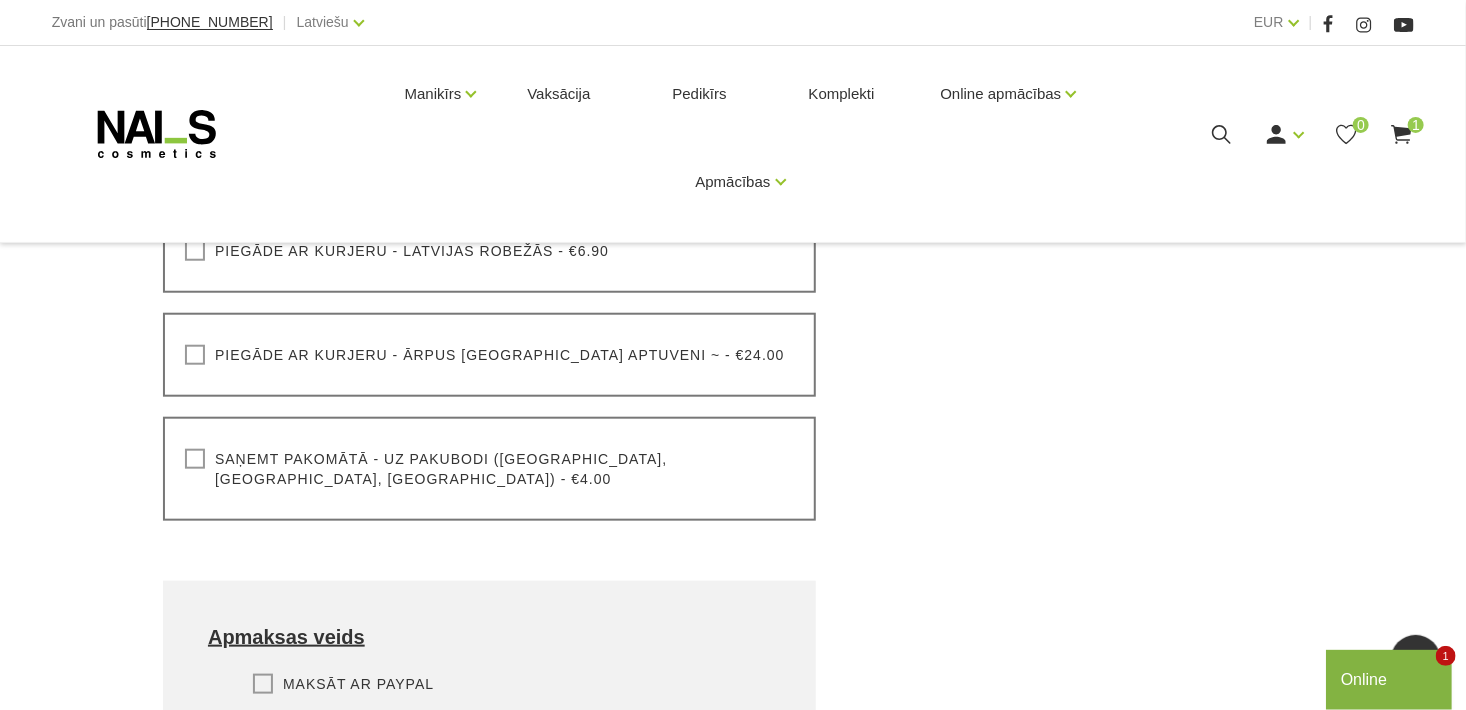 click on "Saņemt pakomātā - uz pakubodi ([GEOGRAPHIC_DATA], [GEOGRAPHIC_DATA], [GEOGRAPHIC_DATA]) - €4.00" at bounding box center (489, 469) 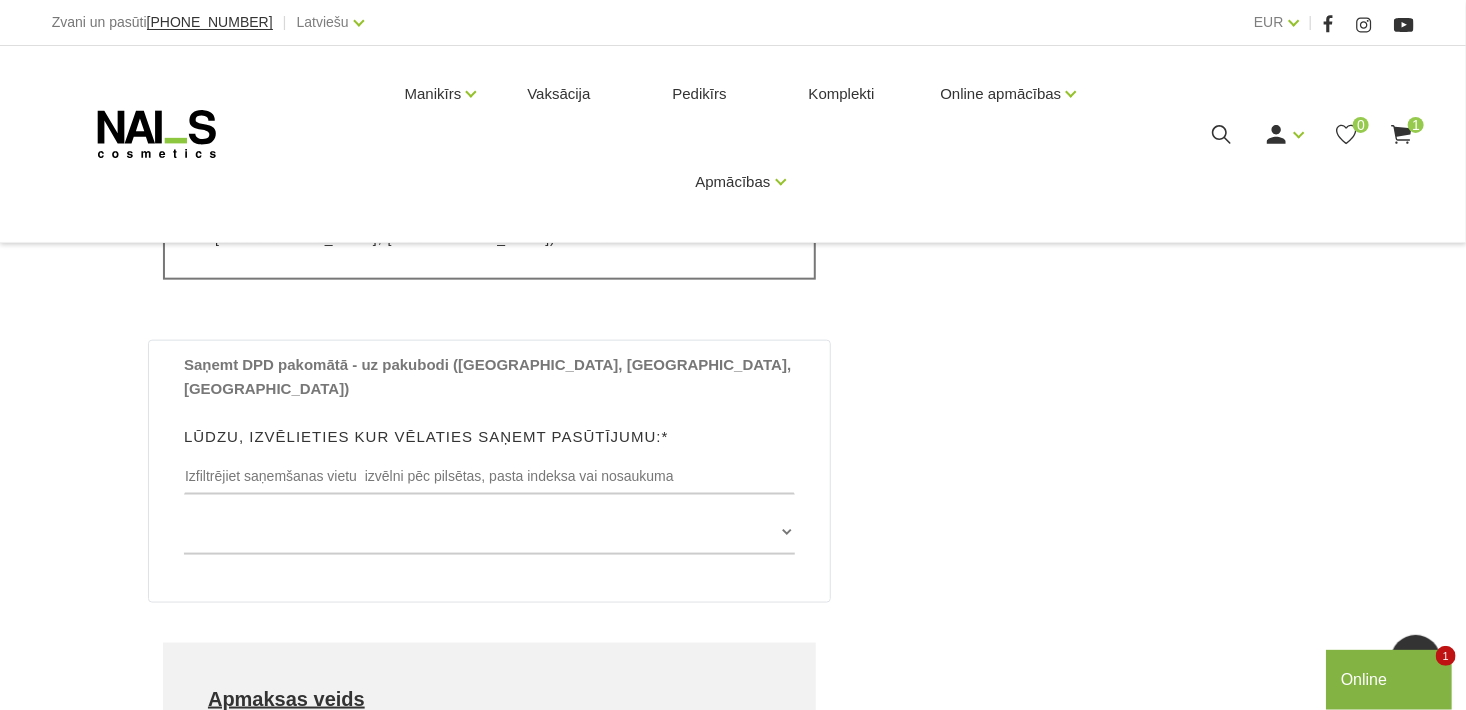 scroll, scrollTop: 984, scrollLeft: 0, axis: vertical 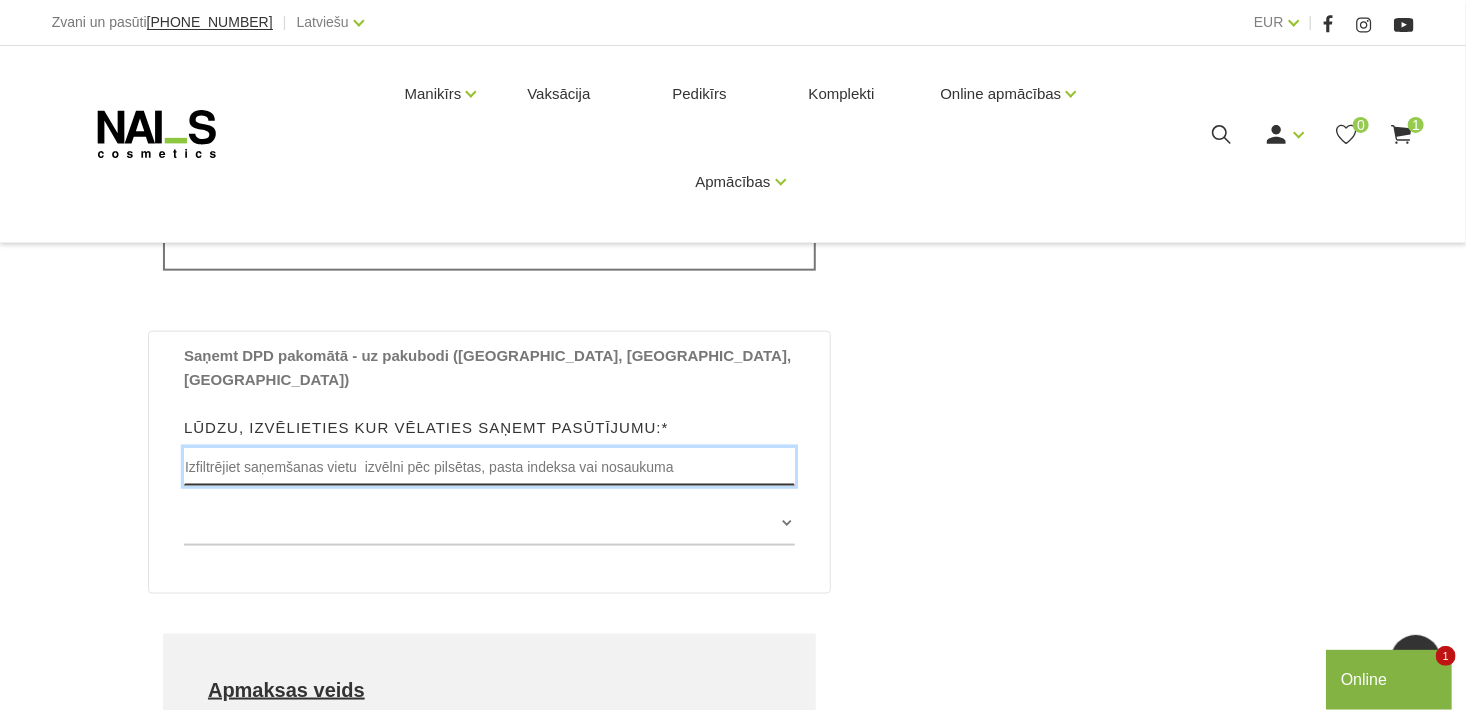 click at bounding box center [489, 467] 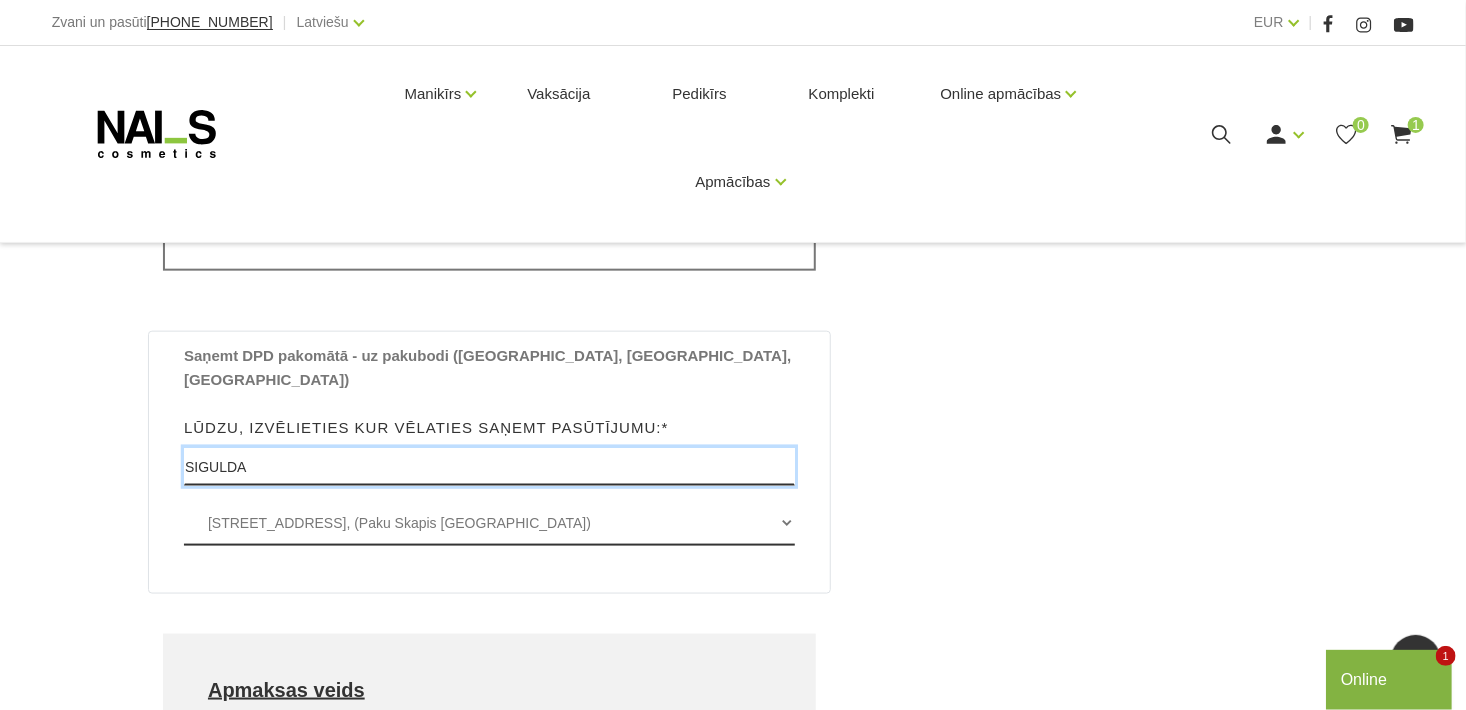 type on "SIGULDA" 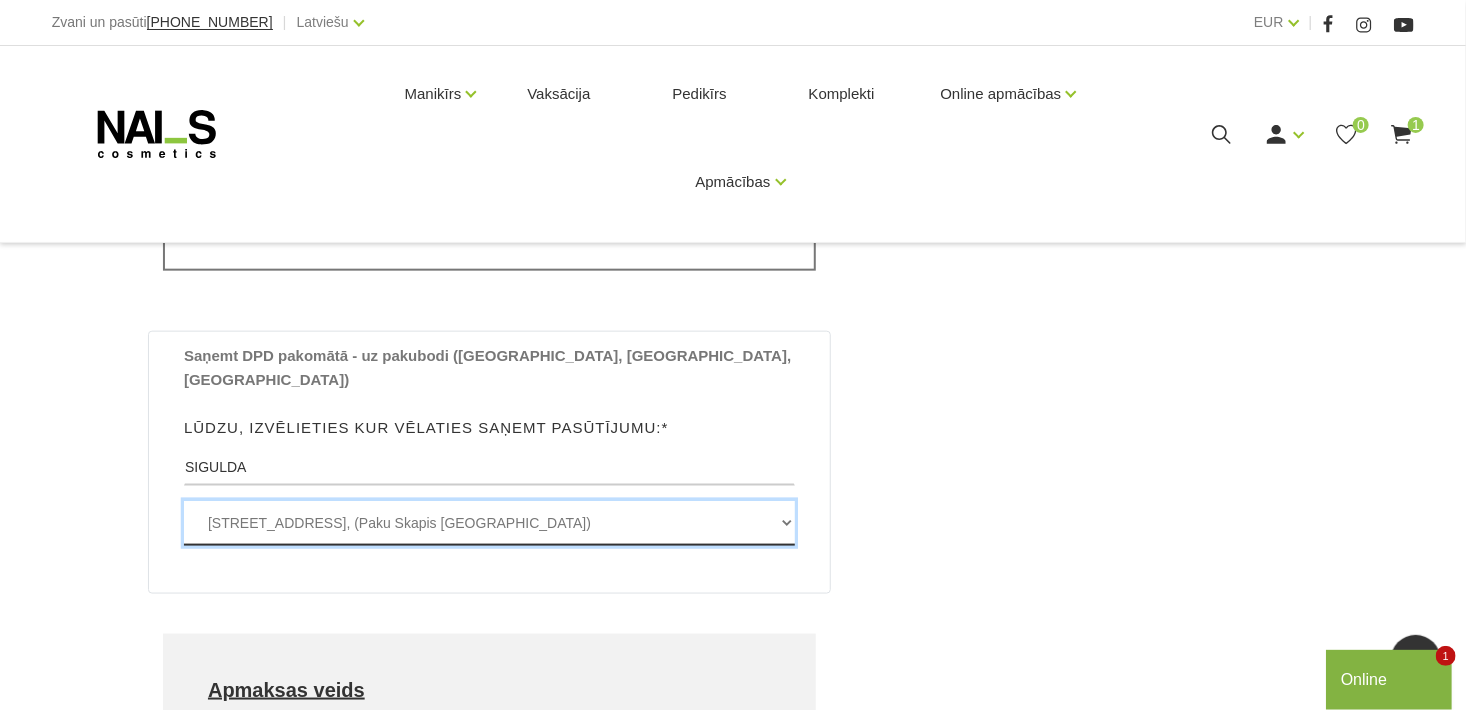 click on "[STREET_ADDRESS], (Paku Skapis [GEOGRAPHIC_DATA]) [STREET_ADDRESS], (Paku Skapis Šokolāde Sigulda) [GEOGRAPHIC_DATA] 16 , [GEOGRAPHIC_DATA], LV2150, (Paku Skapis Raibais Suns) Vidus iela 1 , [GEOGRAPHIC_DATA], LV2150, (Paku Skapis [GEOGRAPHIC_DATA])" at bounding box center (489, 523) 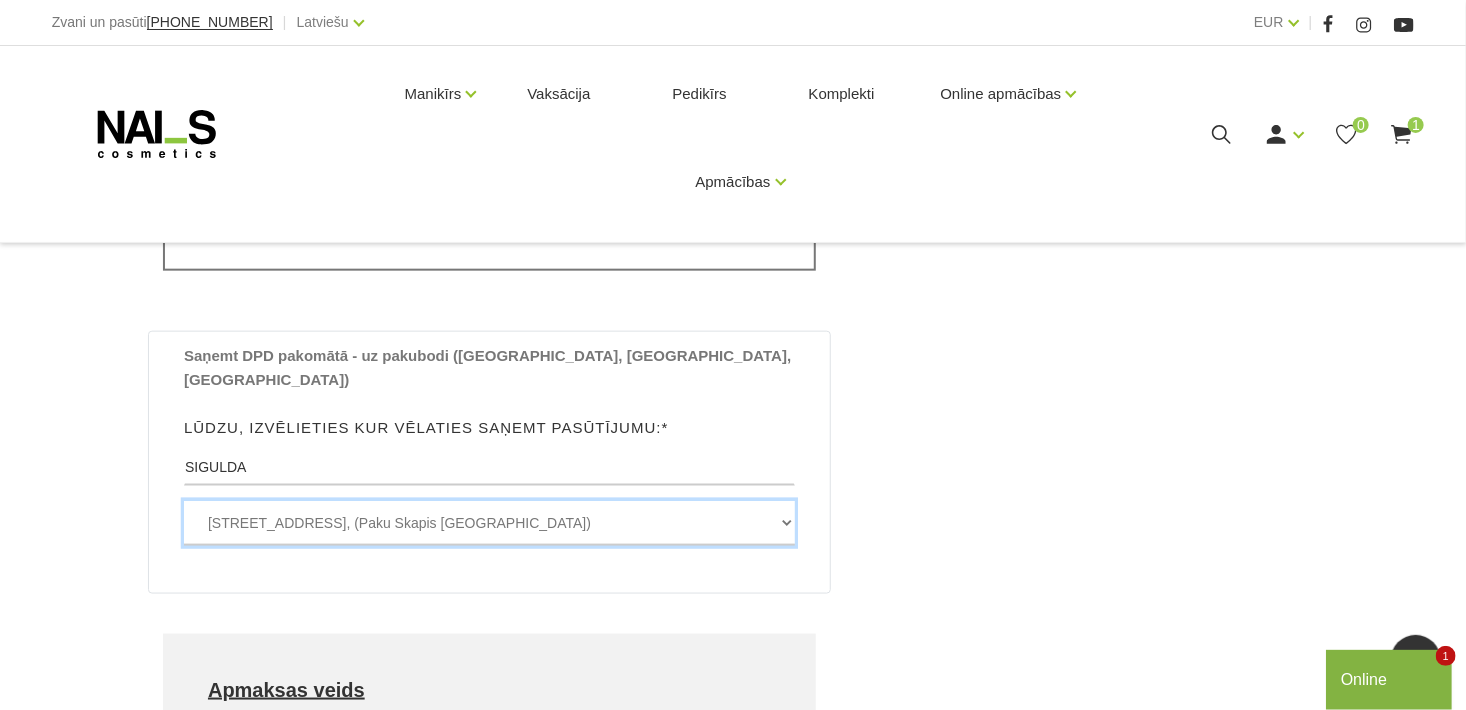 click on "[STREET_ADDRESS], (Paku Skapis [GEOGRAPHIC_DATA]) [STREET_ADDRESS], (Paku Skapis Šokolāde Sigulda) [GEOGRAPHIC_DATA] 16 , [GEOGRAPHIC_DATA], LV2150, (Paku Skapis Raibais Suns) Vidus iela 1 , [GEOGRAPHIC_DATA], LV2150, (Paku Skapis [GEOGRAPHIC_DATA])" at bounding box center [489, 523] 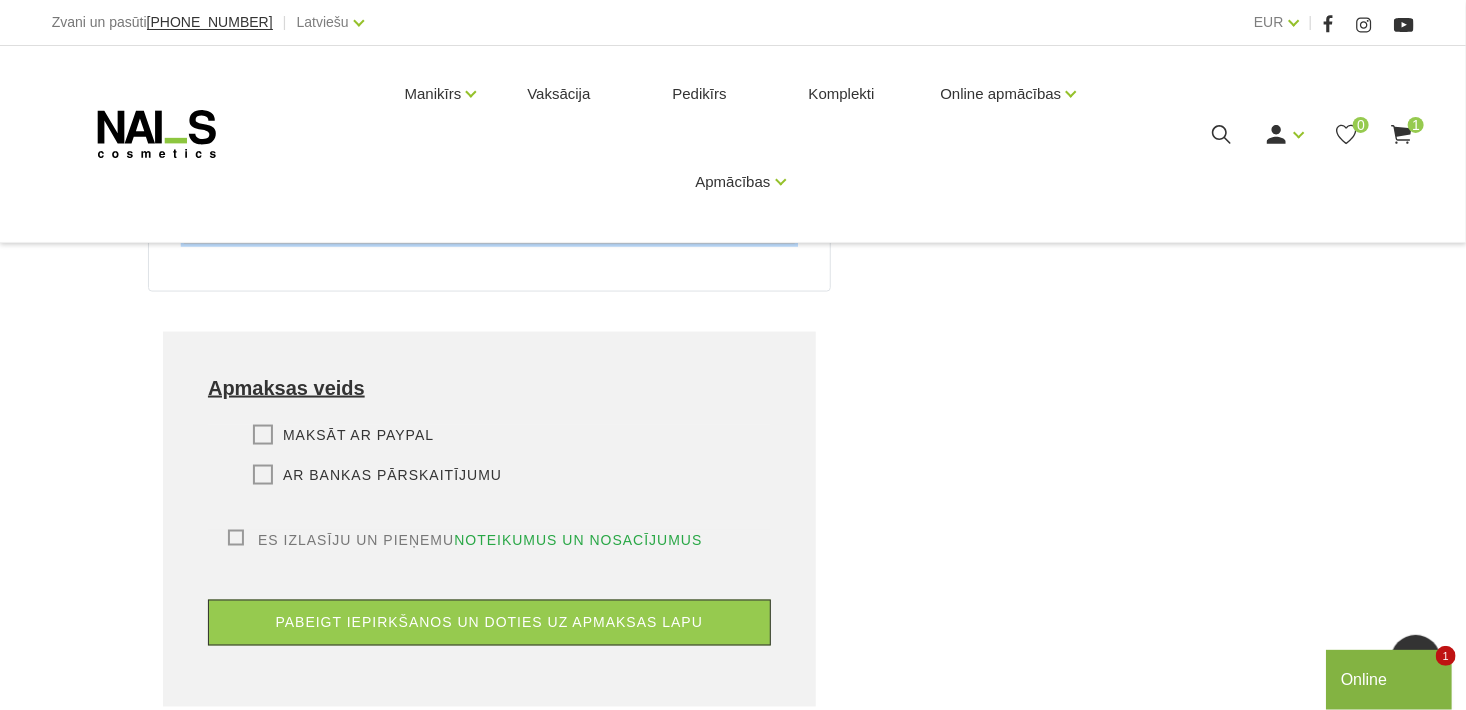 scroll, scrollTop: 1287, scrollLeft: 0, axis: vertical 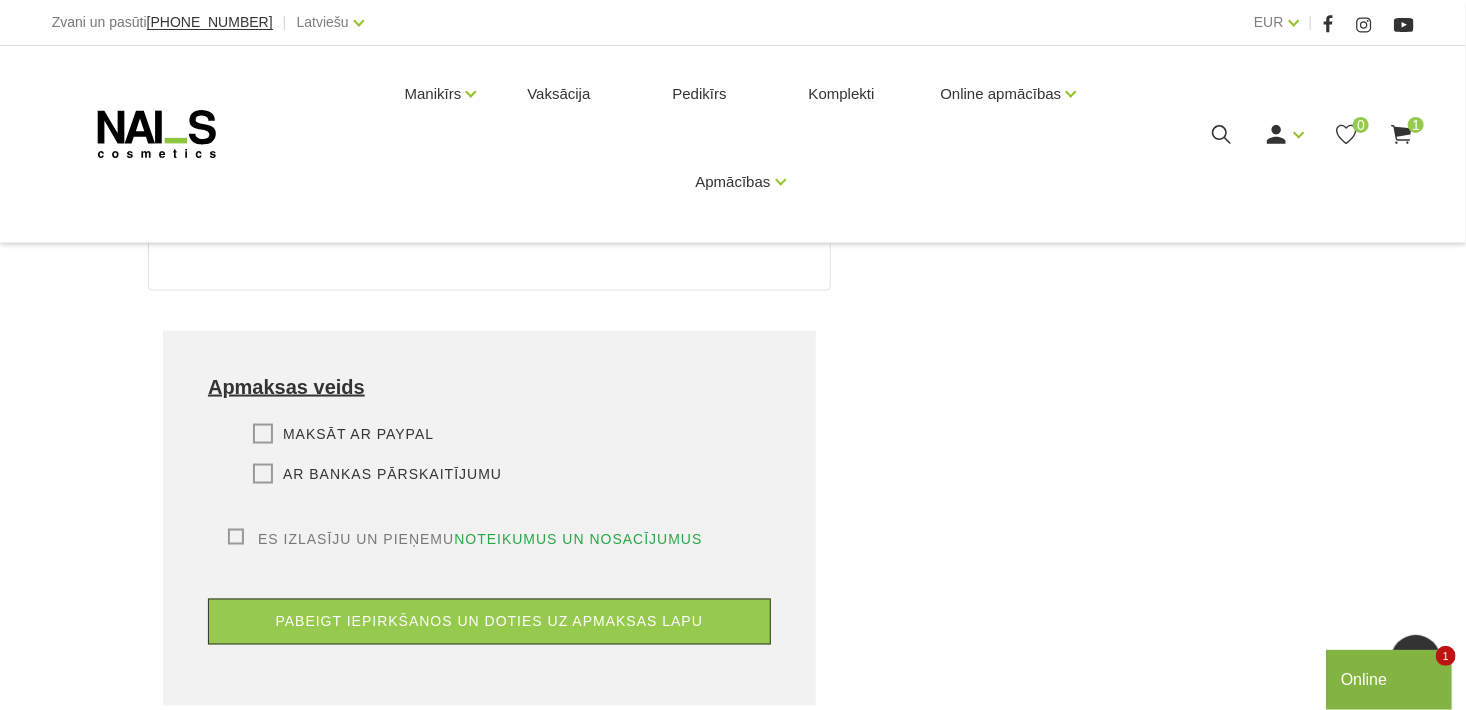 click on "Ar bankas pārskaitījumu" at bounding box center (377, 474) 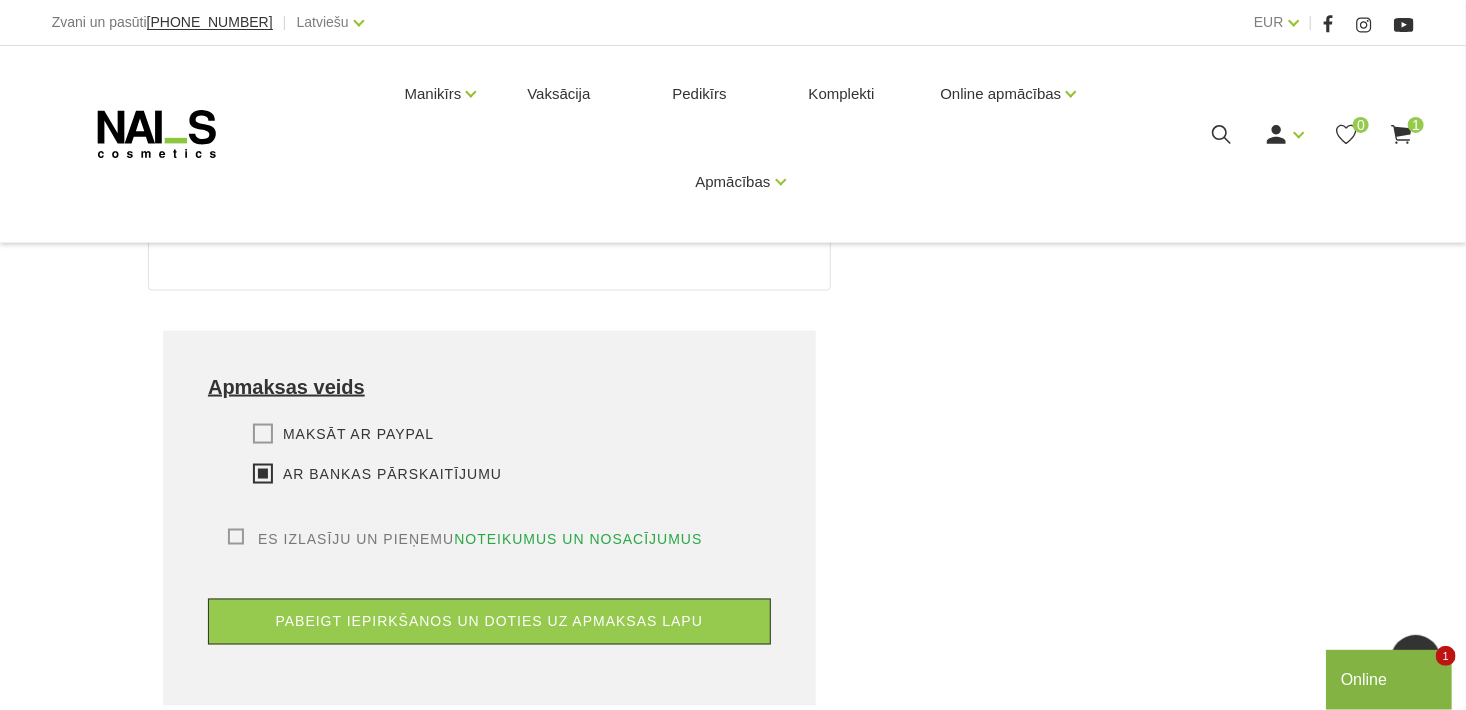 click on "Es izlasīju un pieņemu  noteikumus un nosacījumus" at bounding box center [465, 539] 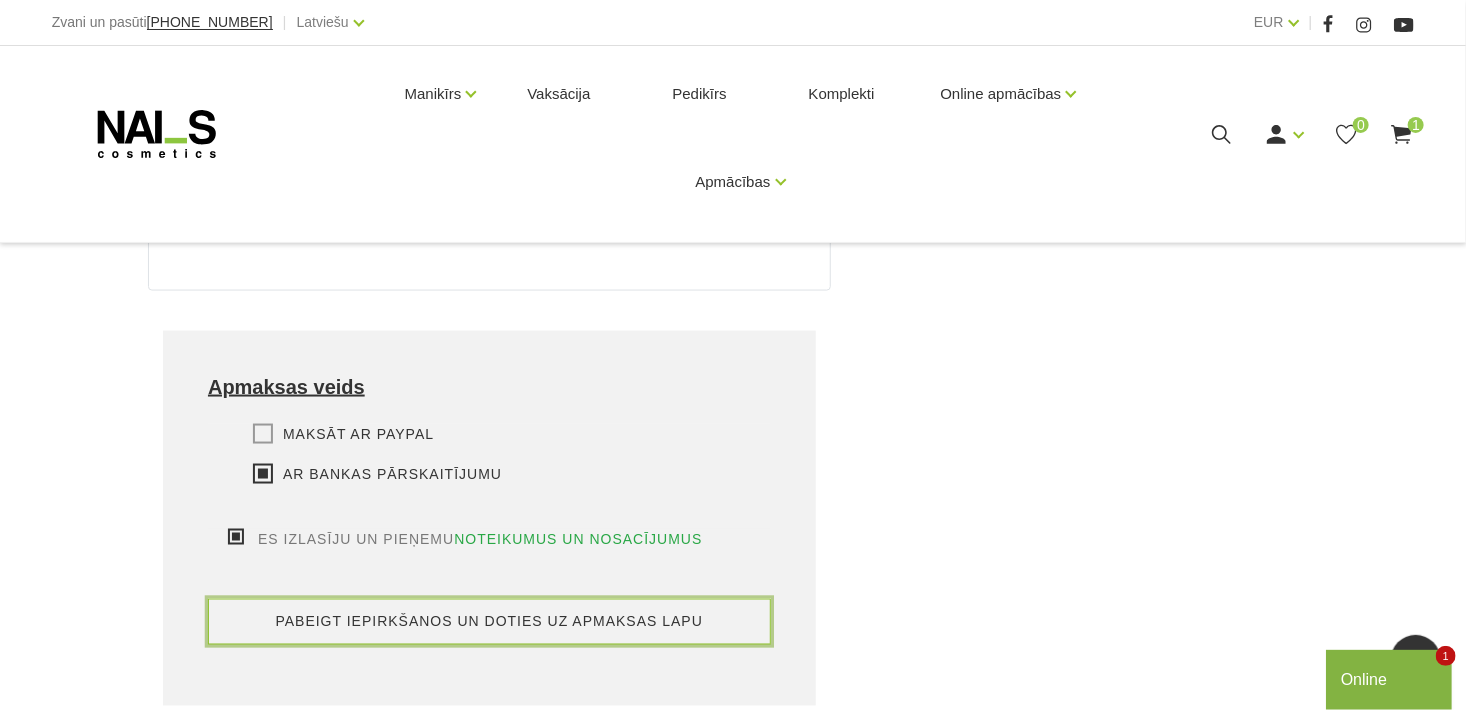 click on "pabeigt iepirkšanos un doties uz apmaksas lapu" at bounding box center (489, 622) 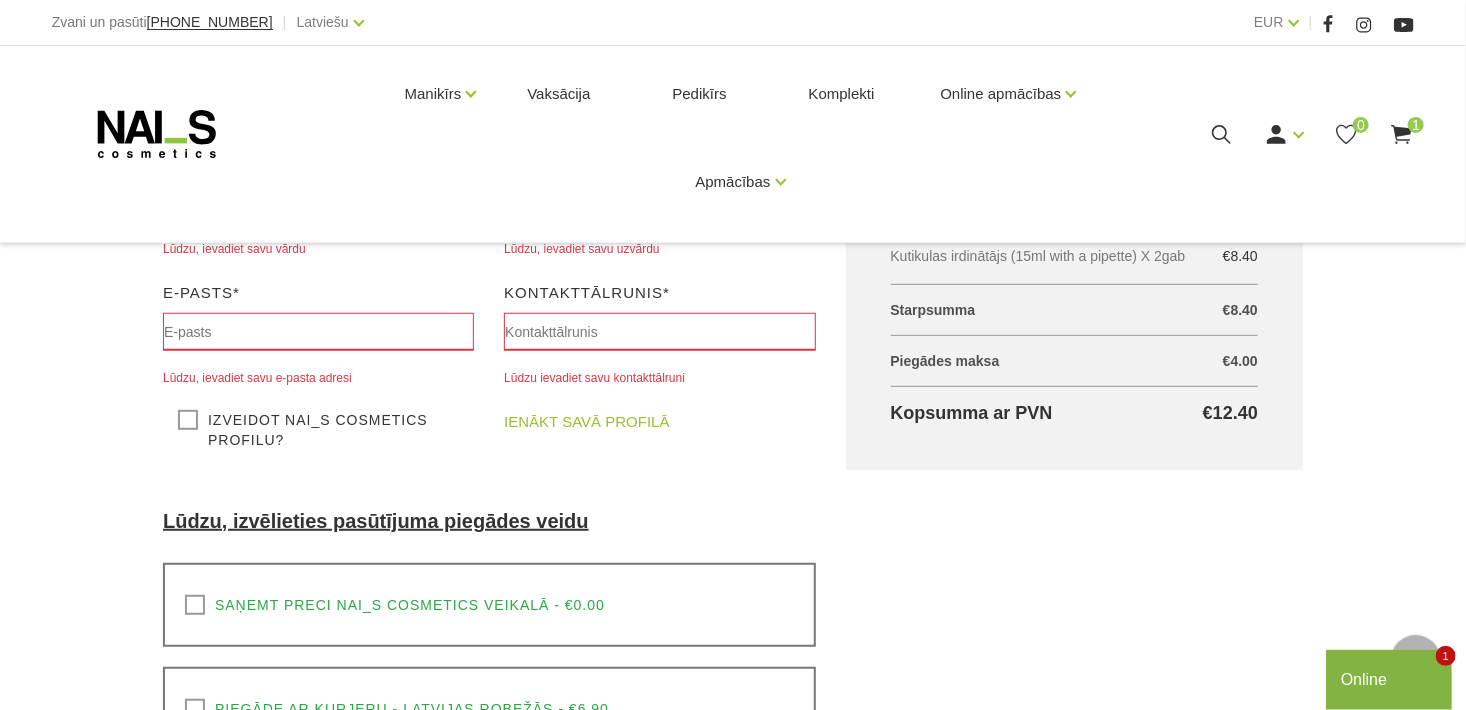 scroll, scrollTop: 323, scrollLeft: 0, axis: vertical 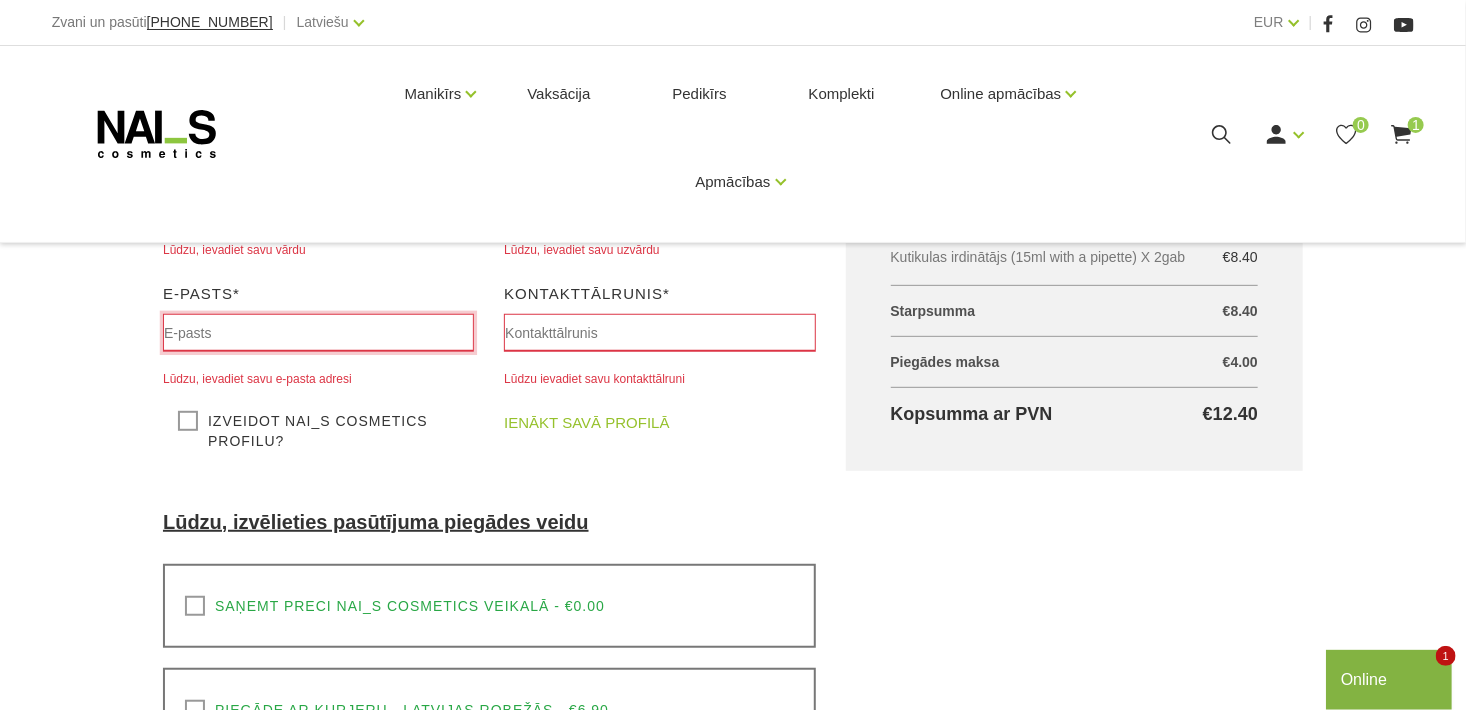 click at bounding box center [318, 333] 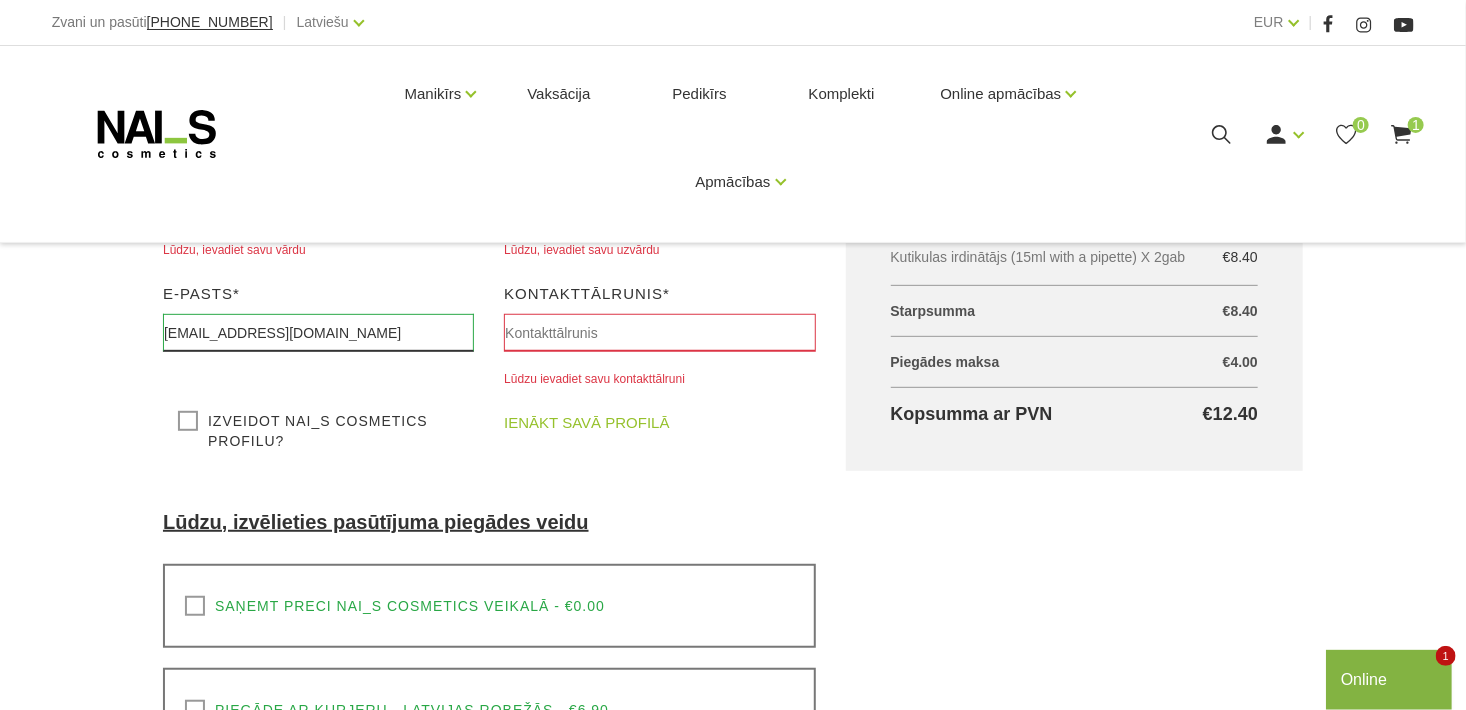 type on "Indra" 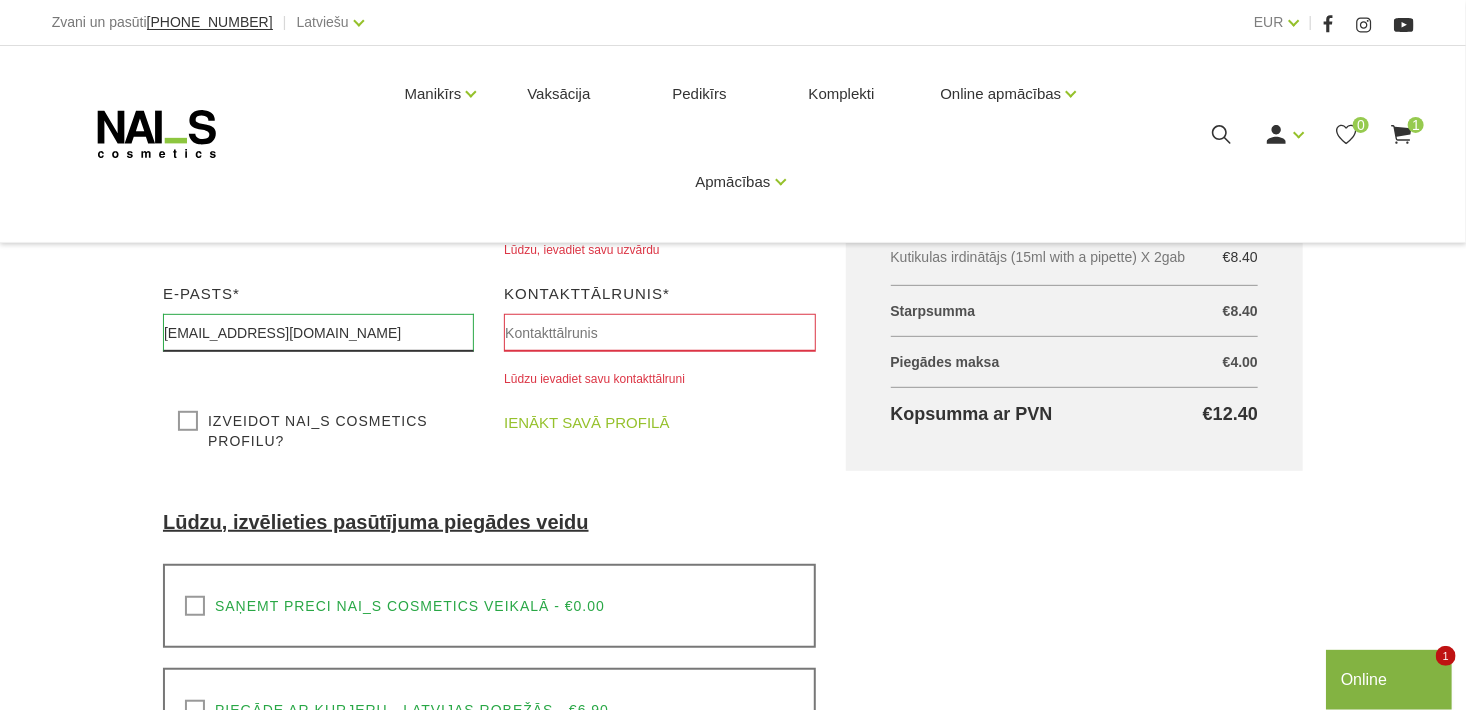 type on "Saukāne" 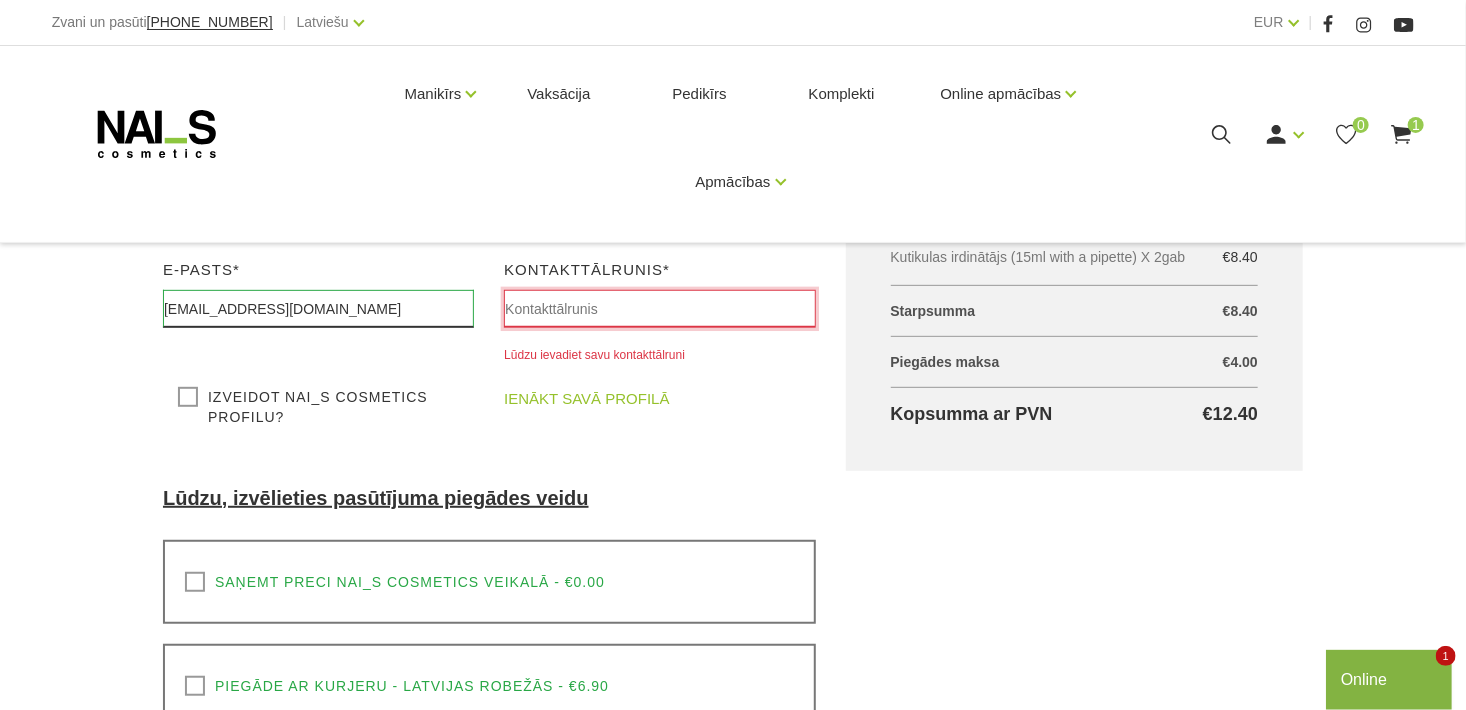 type on "29136494" 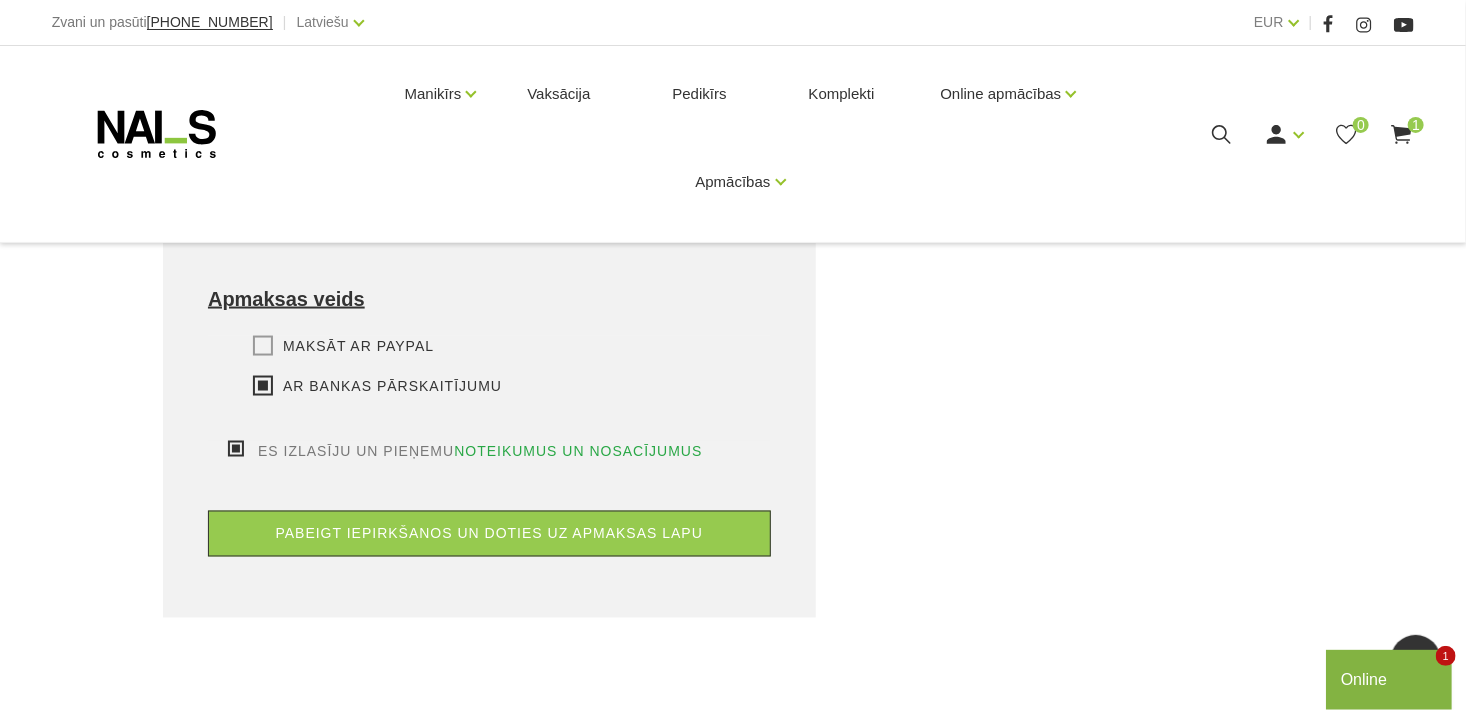 scroll, scrollTop: 1376, scrollLeft: 0, axis: vertical 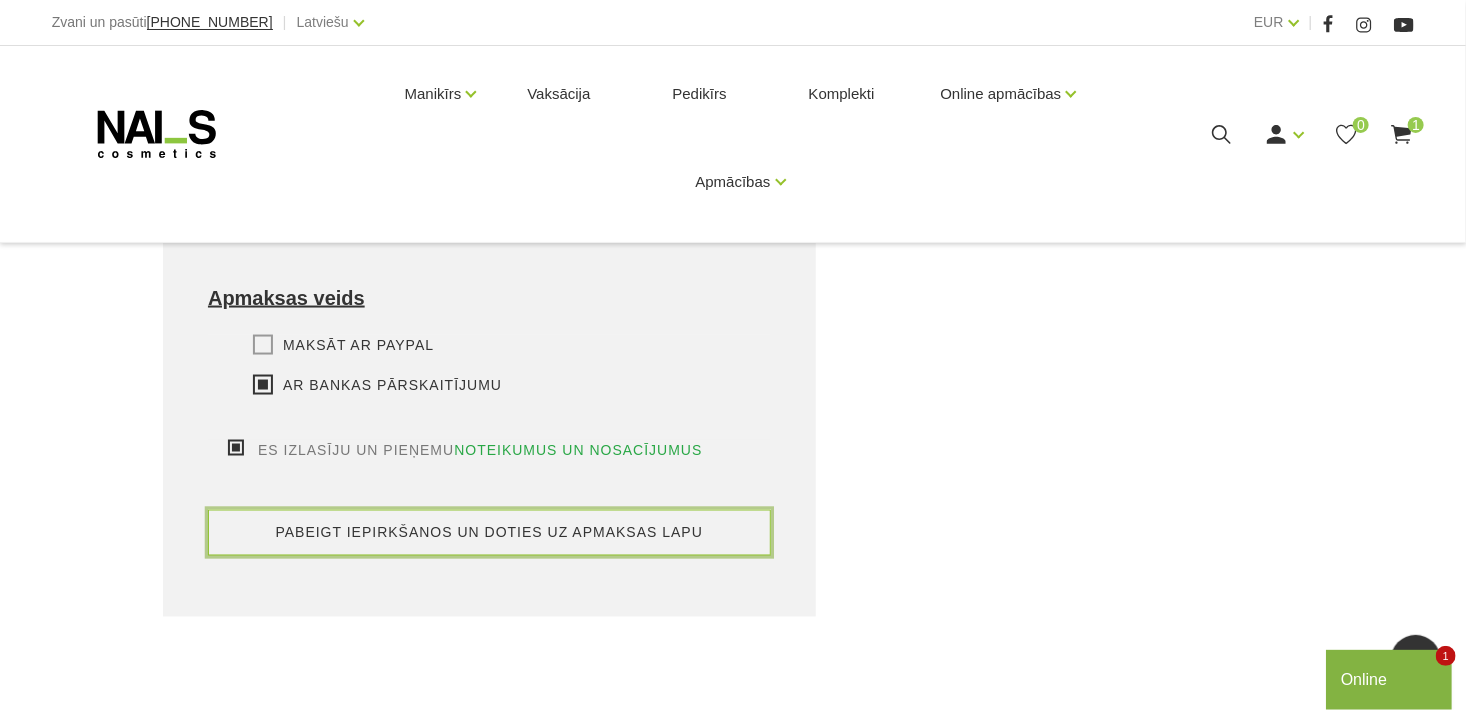 click on "pabeigt iepirkšanos un doties uz apmaksas lapu" at bounding box center (489, 533) 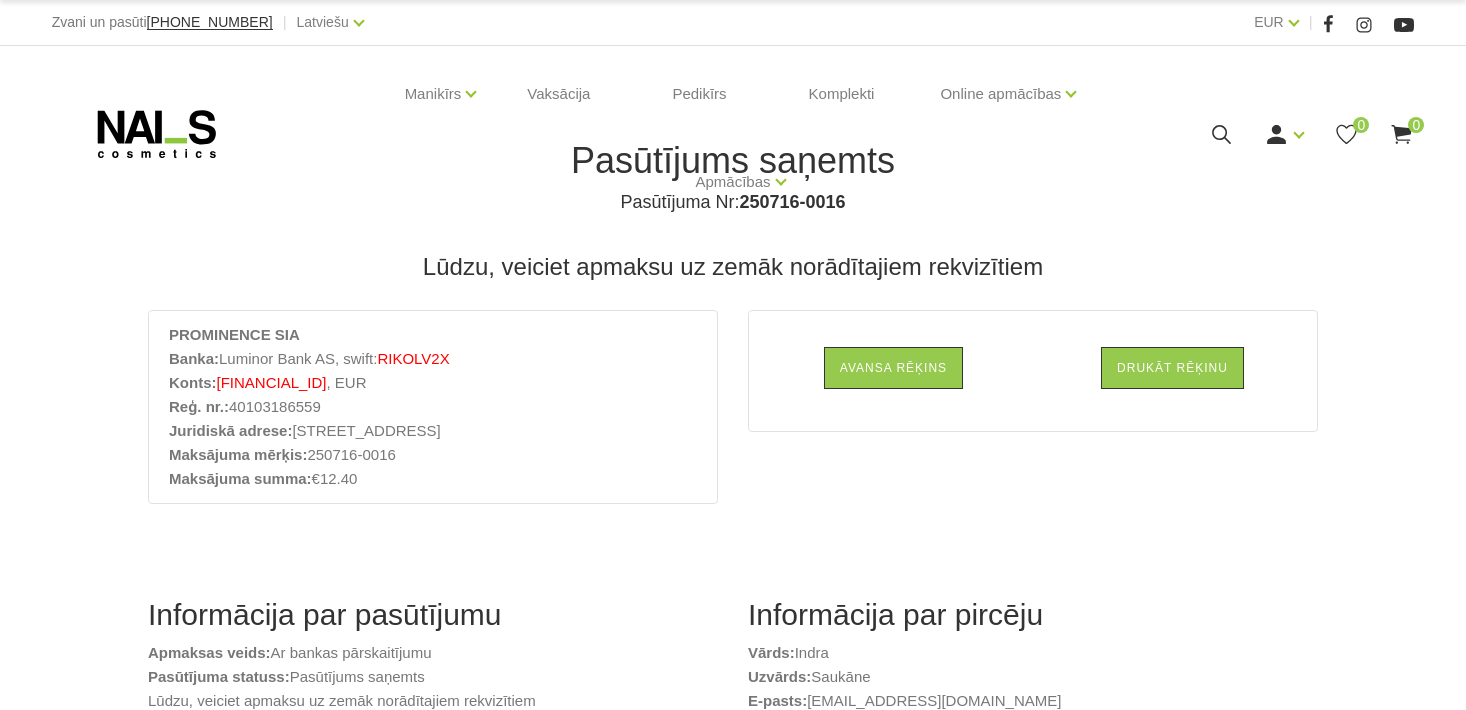 scroll, scrollTop: 0, scrollLeft: 0, axis: both 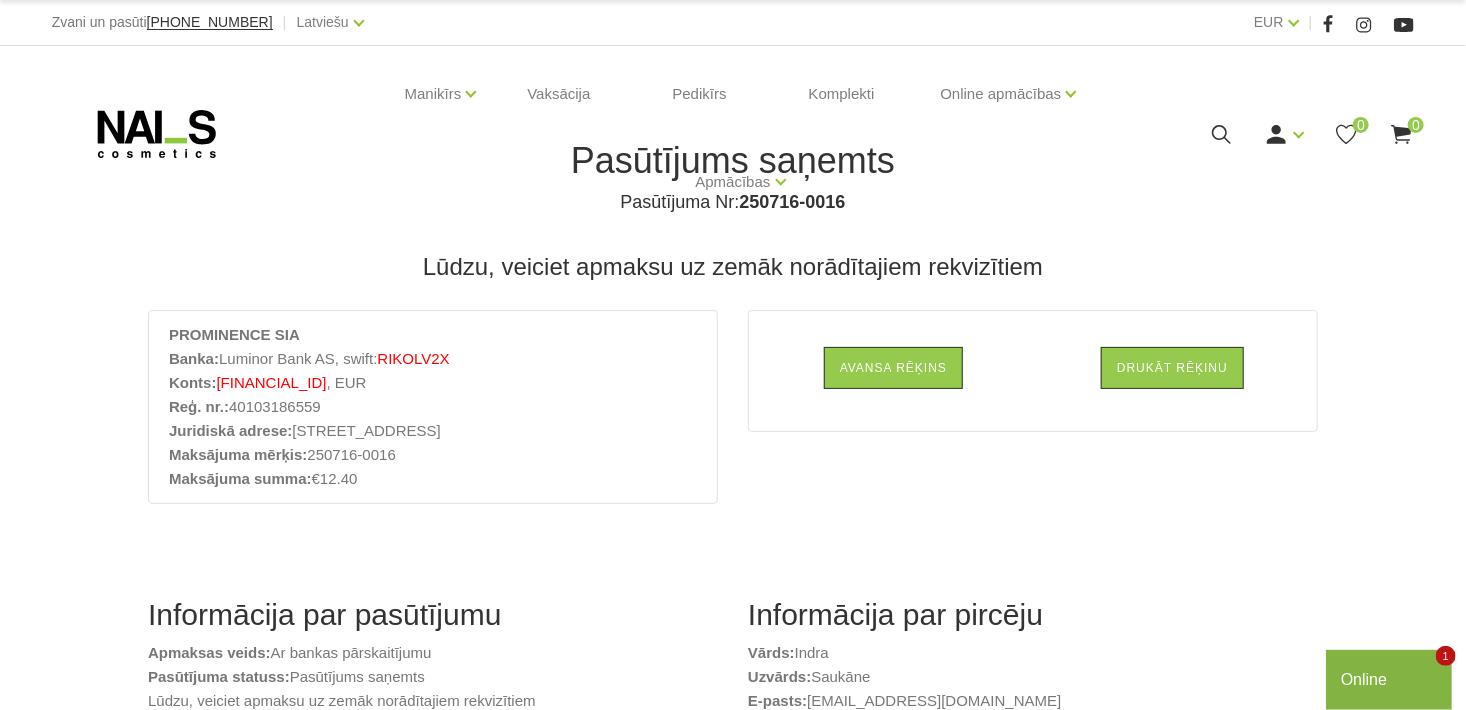 drag, startPoint x: 217, startPoint y: 378, endPoint x: 384, endPoint y: 388, distance: 167.29913 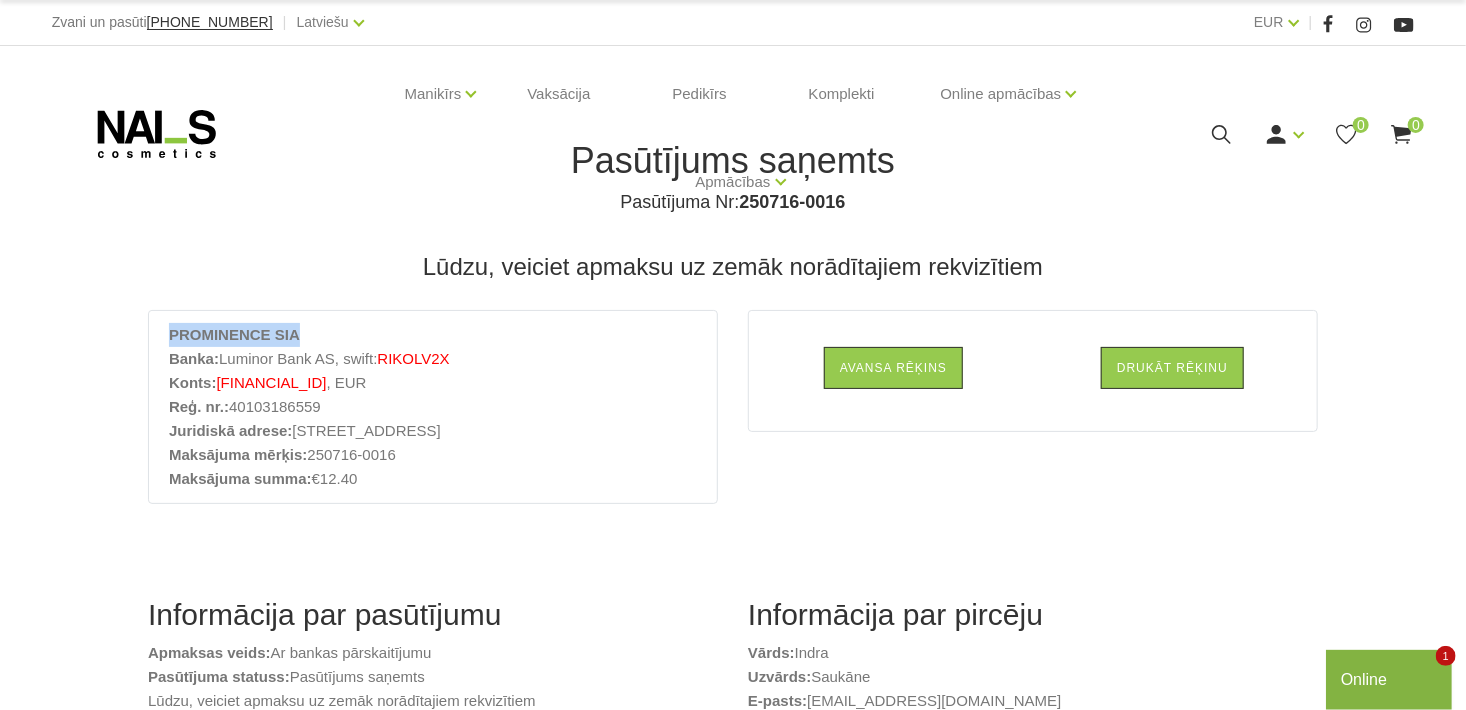 drag, startPoint x: 297, startPoint y: 338, endPoint x: 169, endPoint y: 326, distance: 128.56126 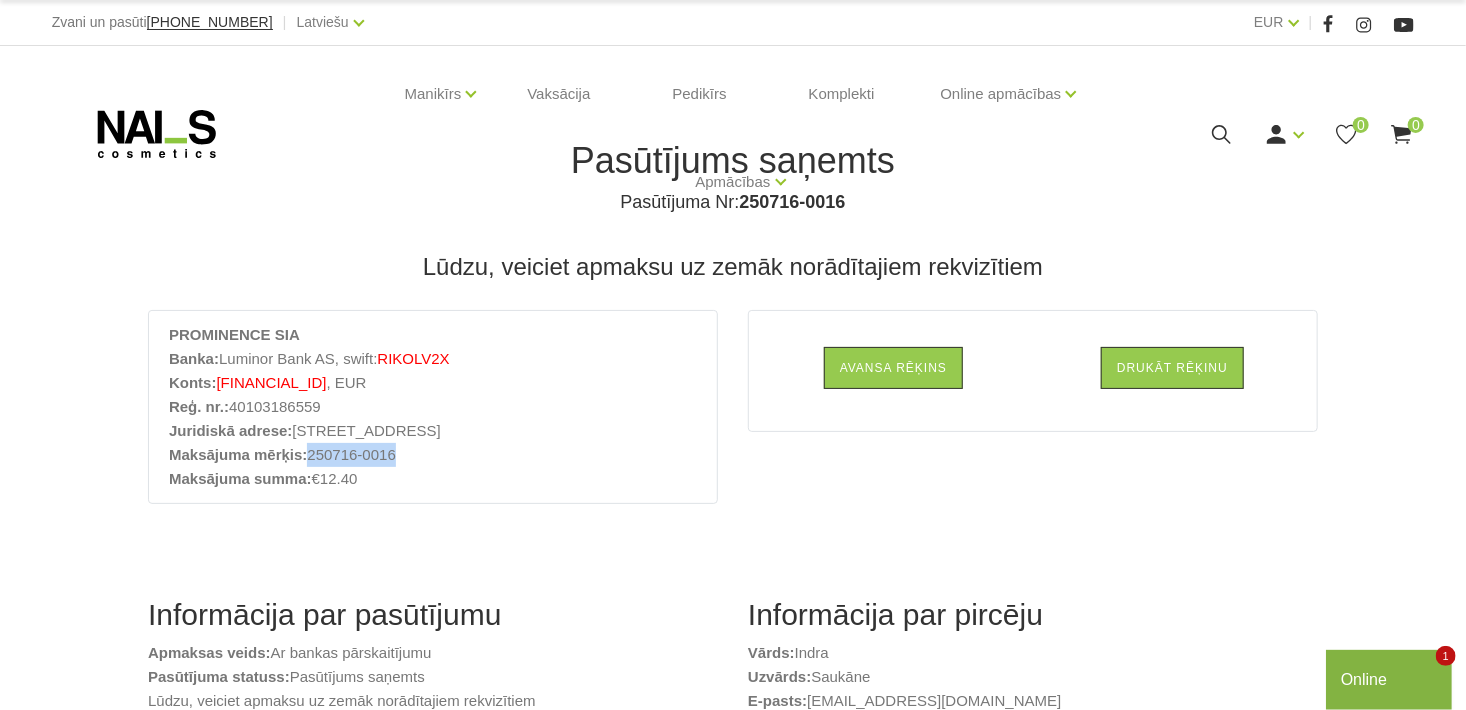 drag, startPoint x: 397, startPoint y: 456, endPoint x: 310, endPoint y: 452, distance: 87.0919 